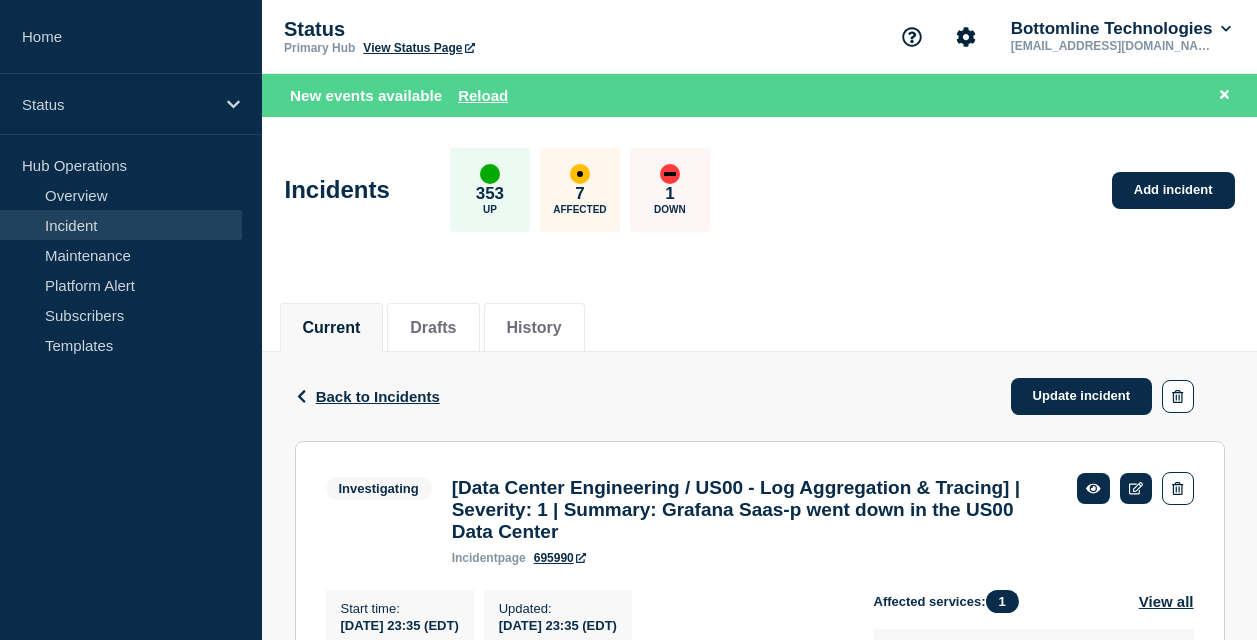scroll, scrollTop: 338, scrollLeft: 0, axis: vertical 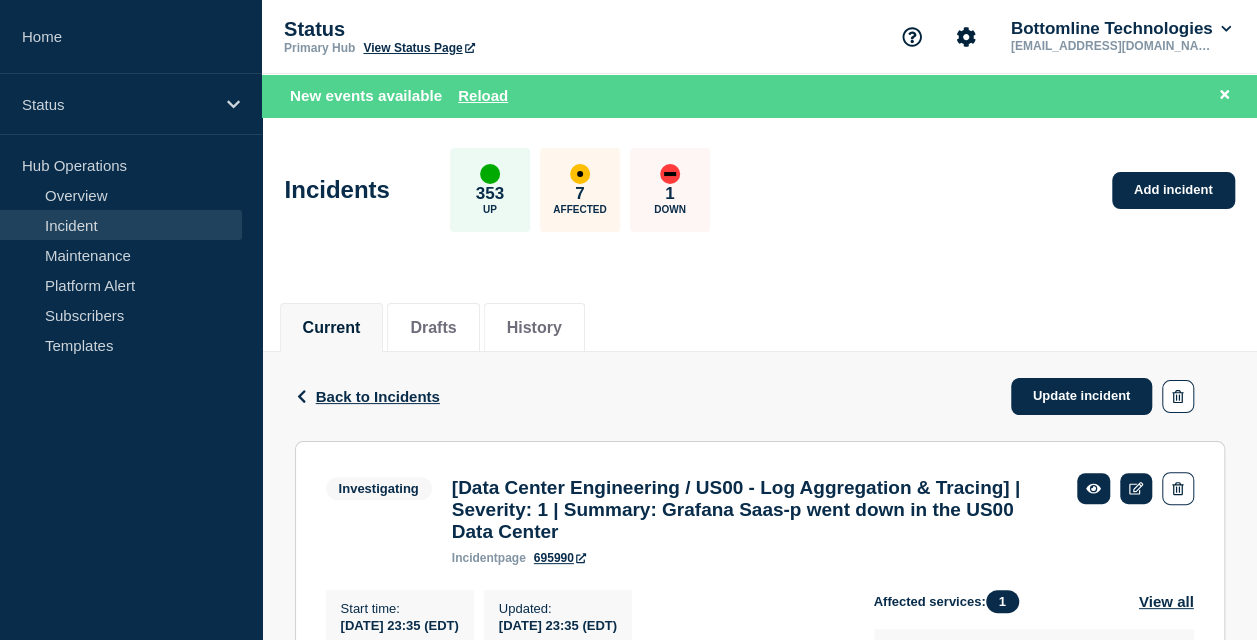 click on "Incident" at bounding box center [121, 225] 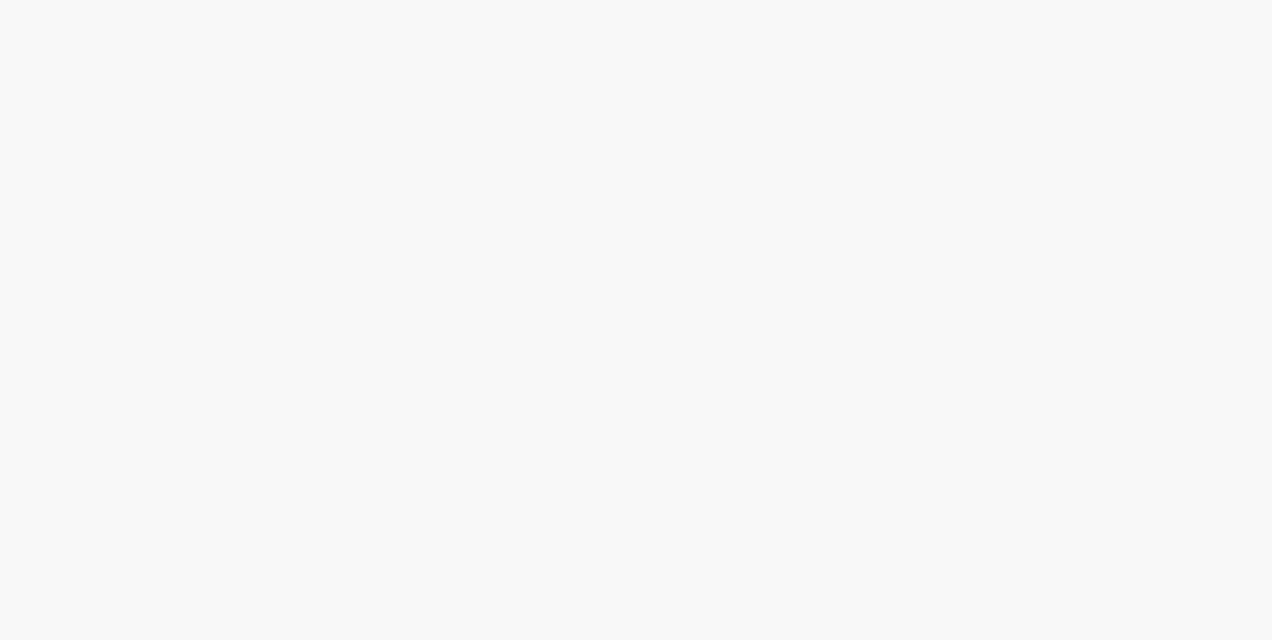 scroll, scrollTop: 0, scrollLeft: 0, axis: both 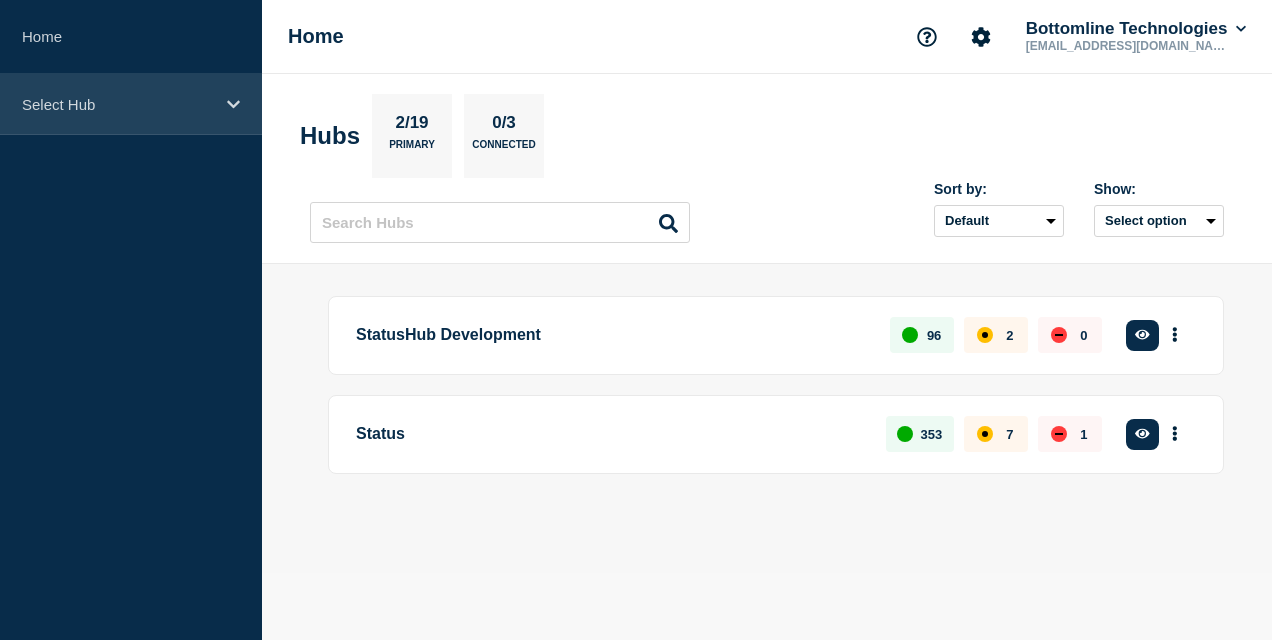 click on "Select Hub" at bounding box center (118, 104) 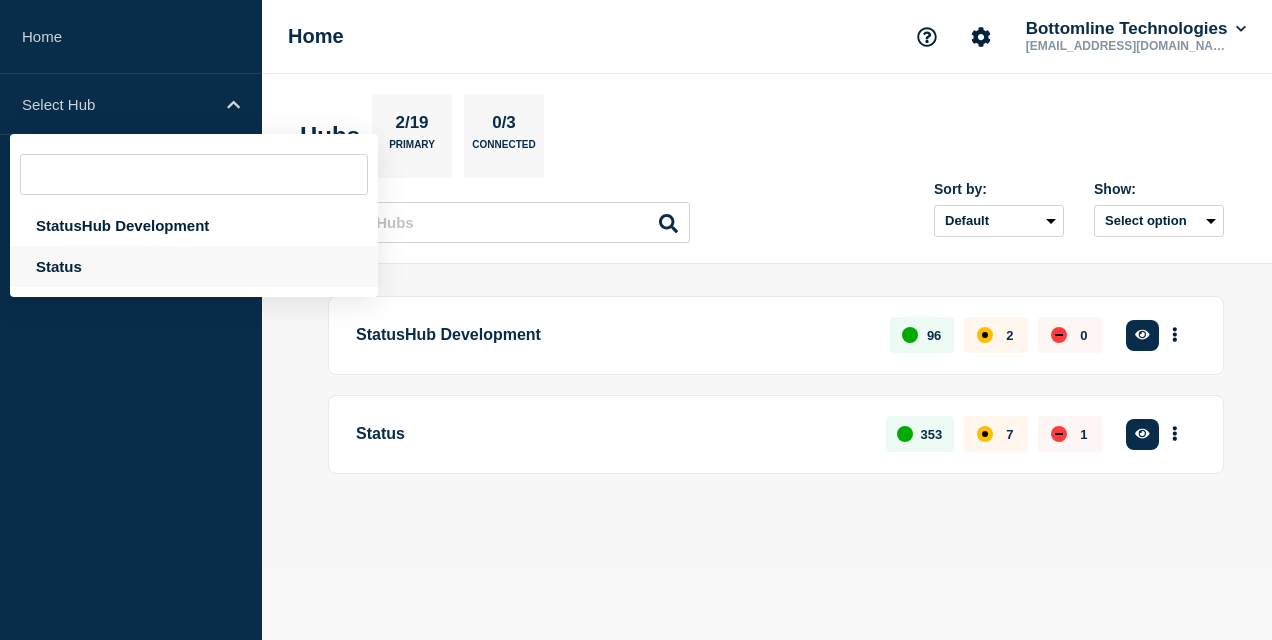 click on "Status" at bounding box center [194, 266] 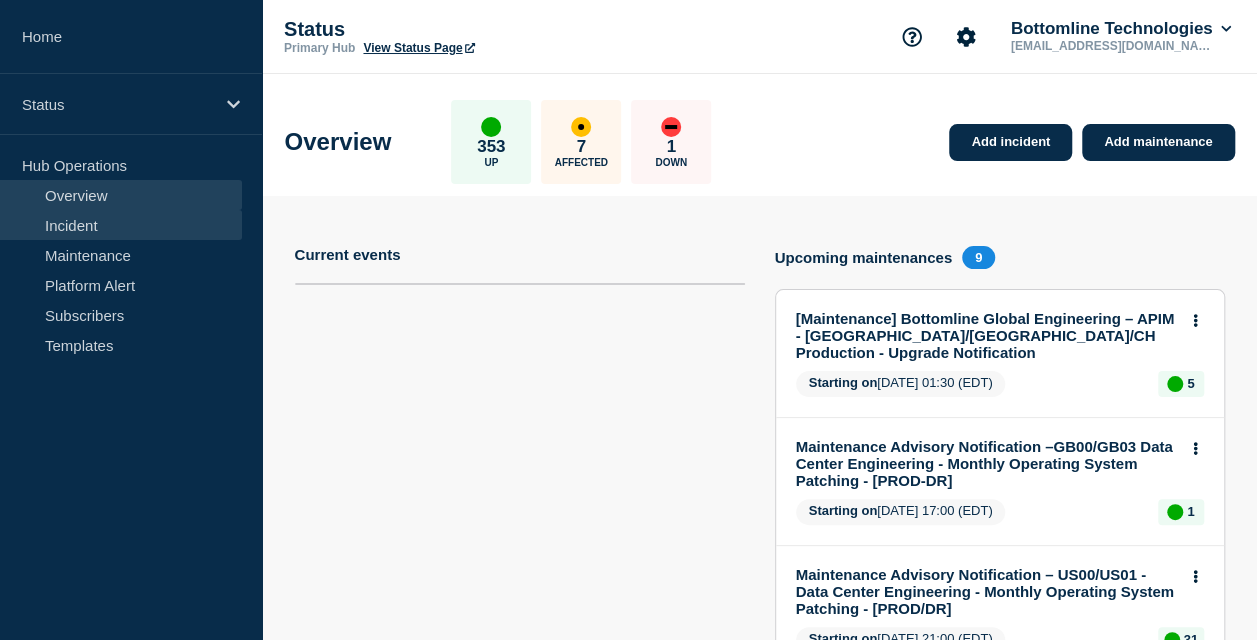 click on "Incident" at bounding box center (121, 225) 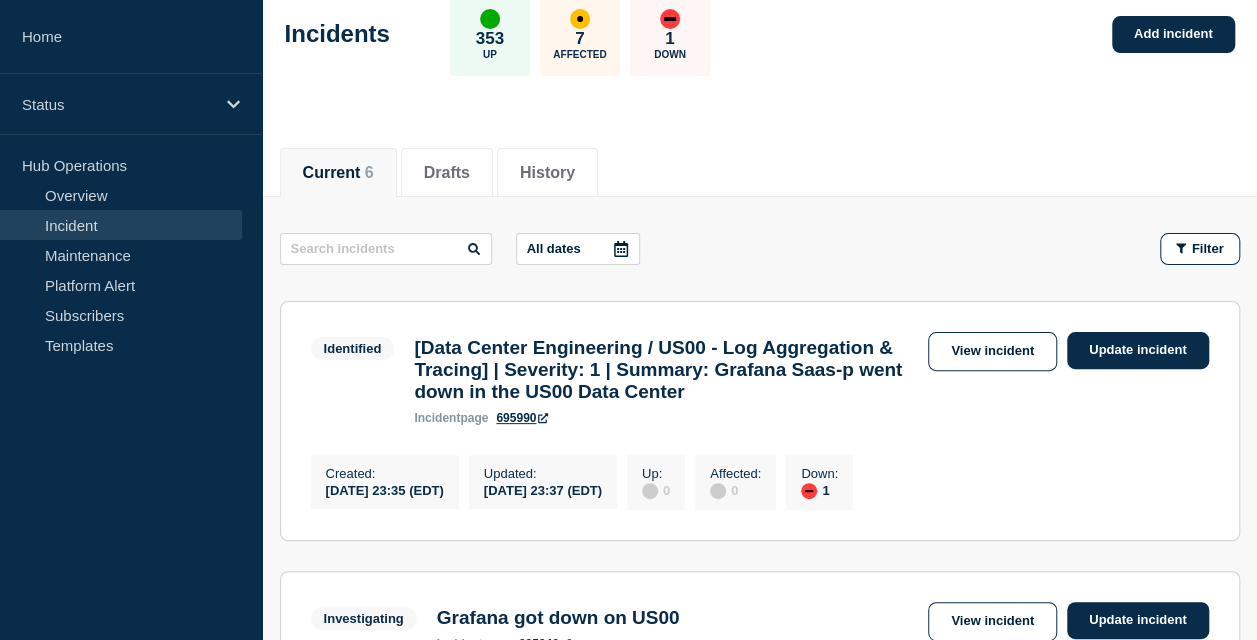 scroll, scrollTop: 114, scrollLeft: 0, axis: vertical 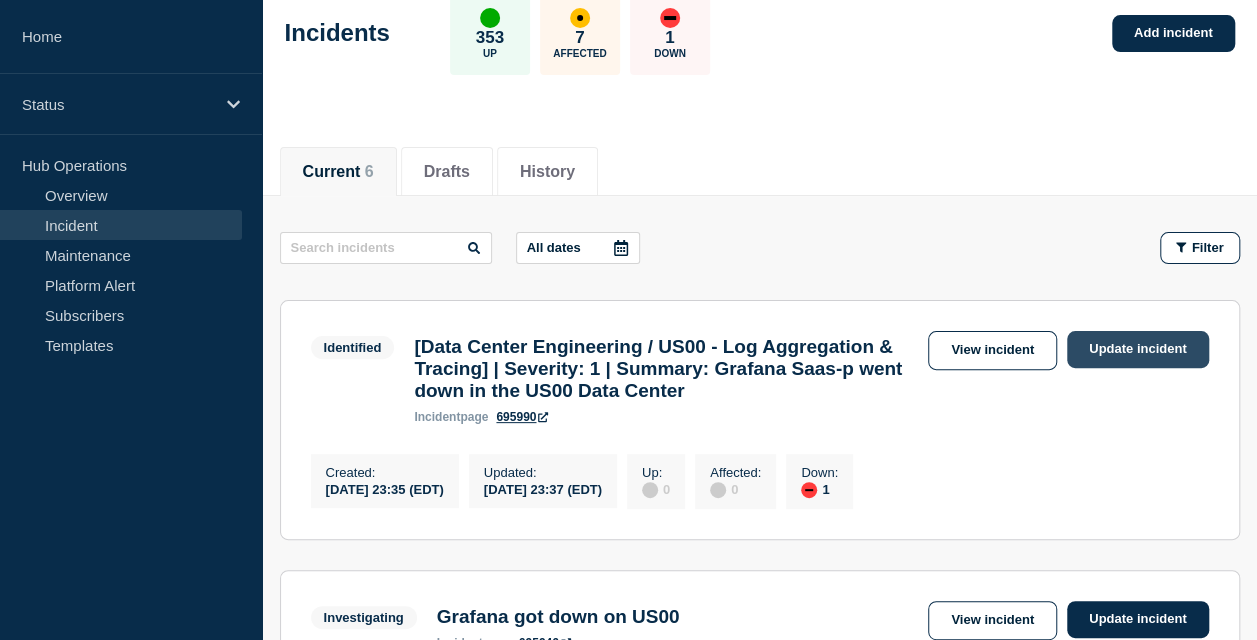click on "Update incident" at bounding box center [1138, 349] 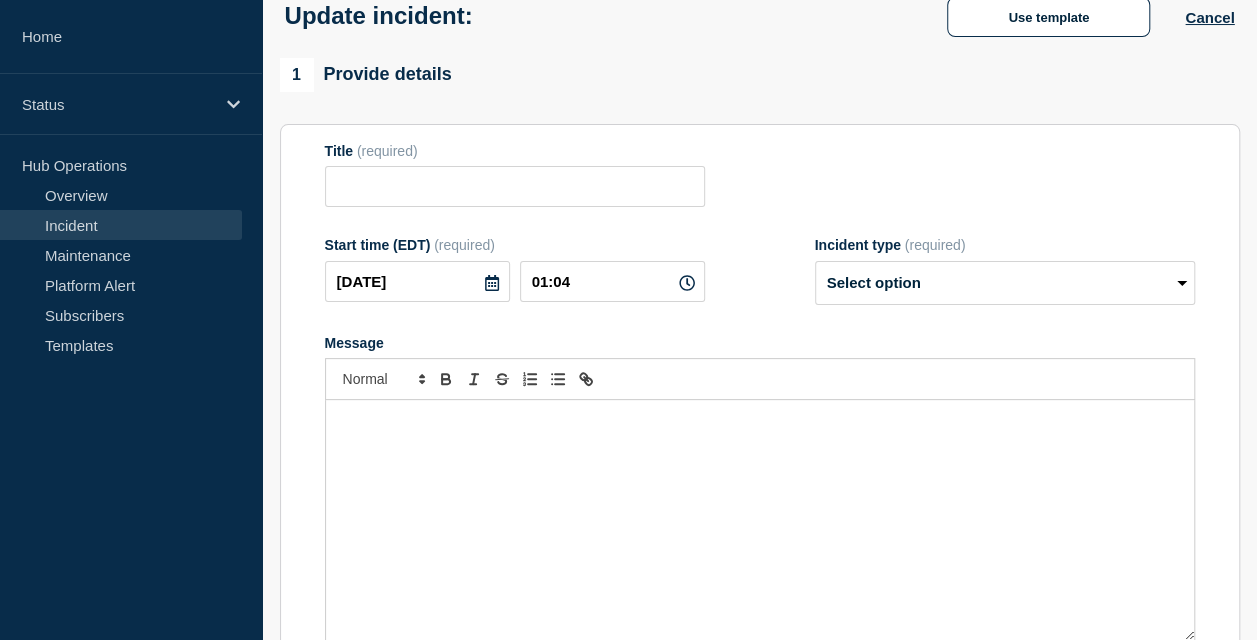 type on "[Data Center Engineering / US00 - Log Aggregation & Tracing] | Severity: 1 | Summary: Grafana Saas-p went down in the US00 Data Center" 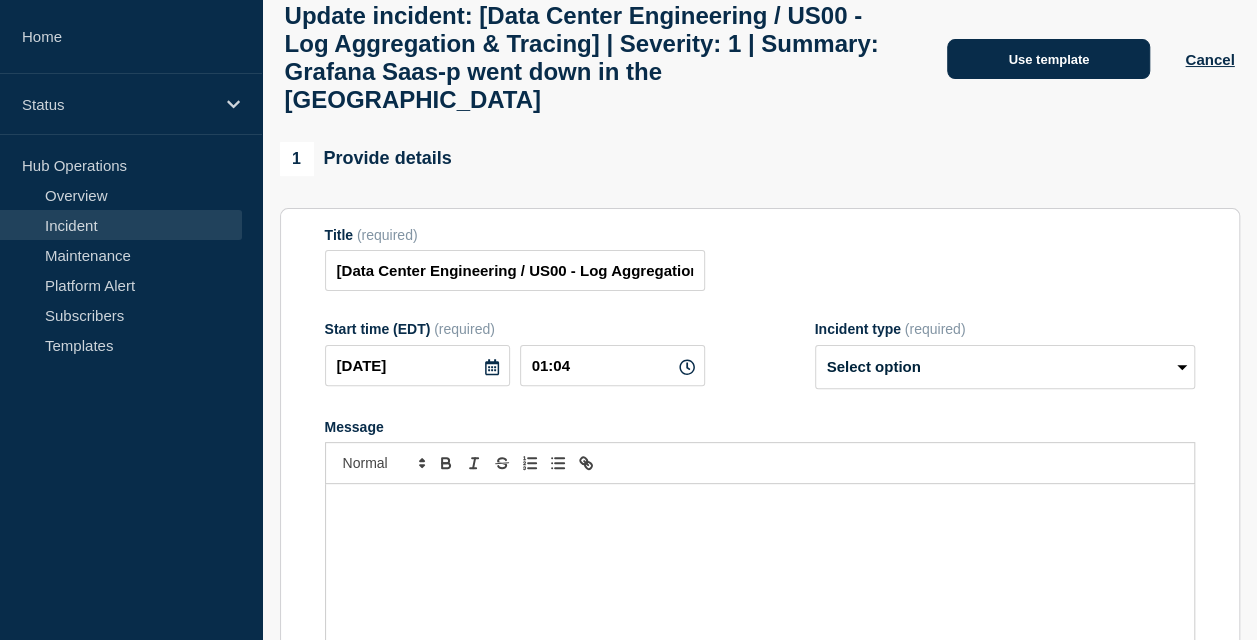 click on "Use template" at bounding box center (1048, 59) 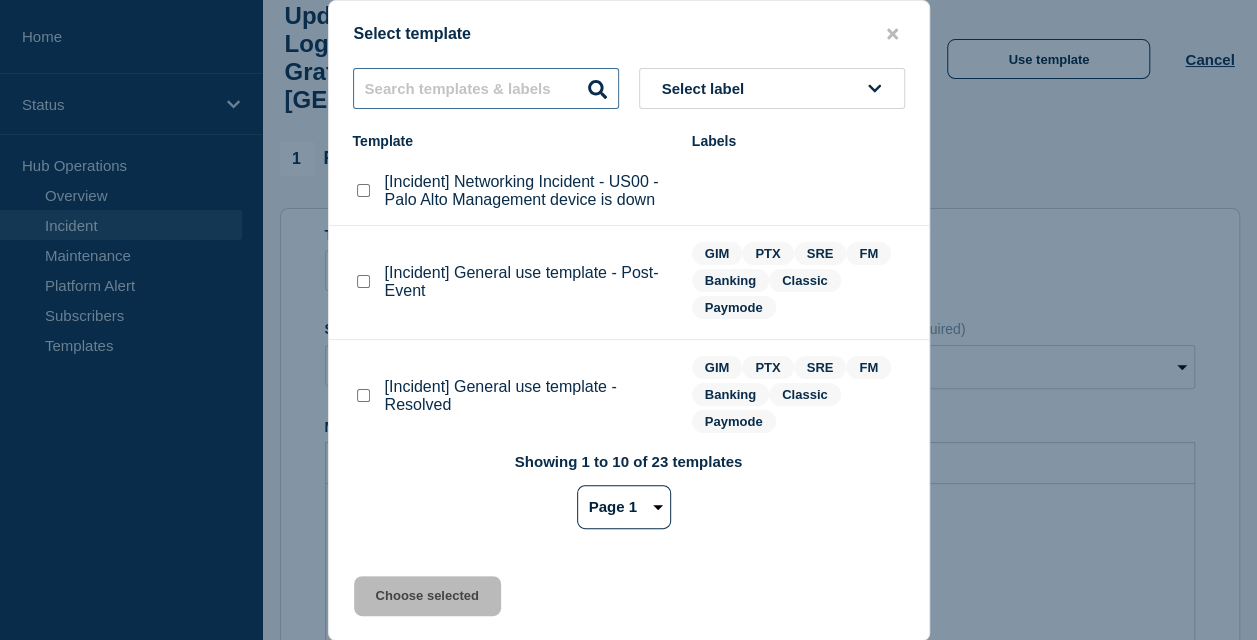 click at bounding box center [486, 88] 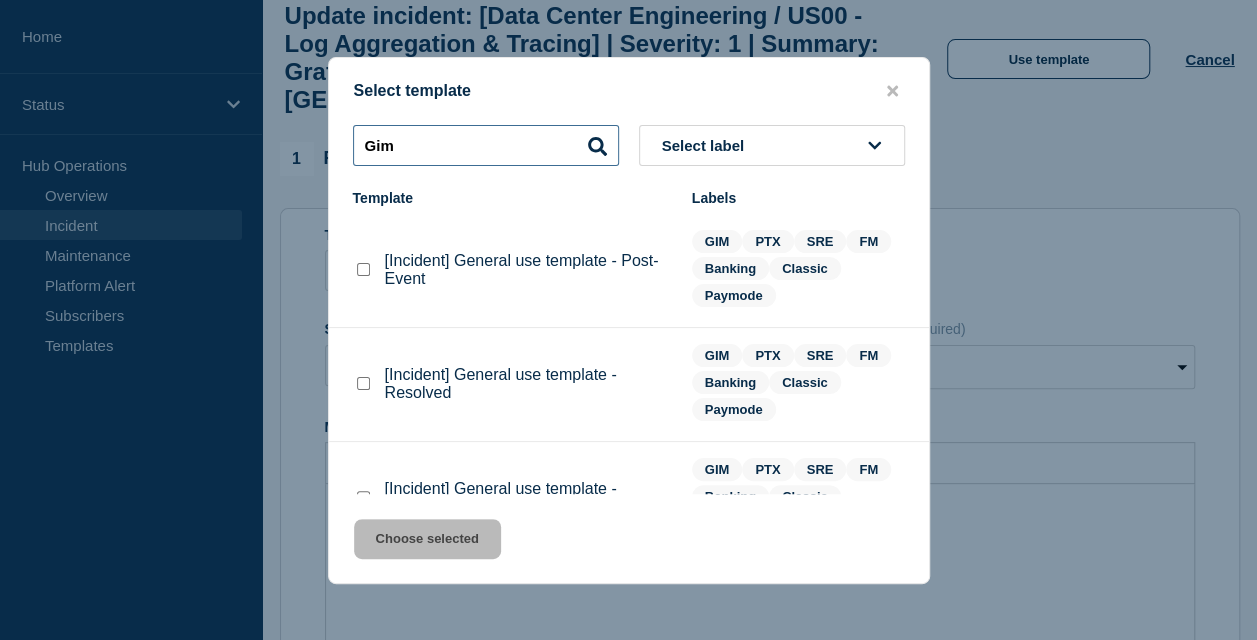scroll, scrollTop: 63, scrollLeft: 0, axis: vertical 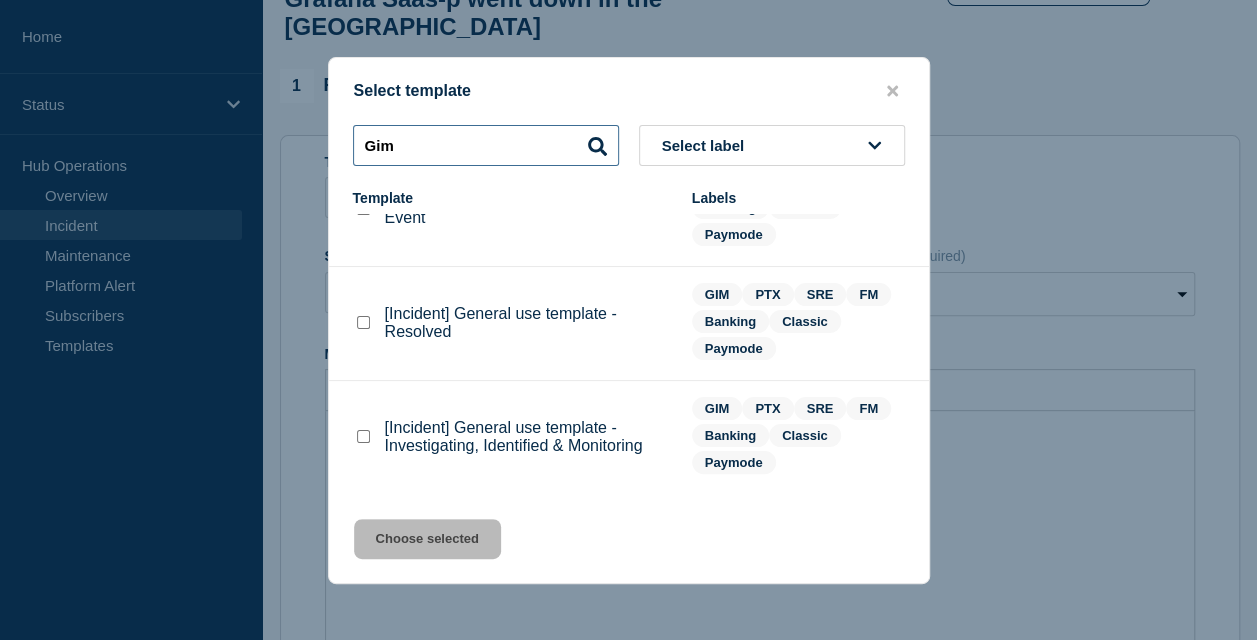 type on "Gim" 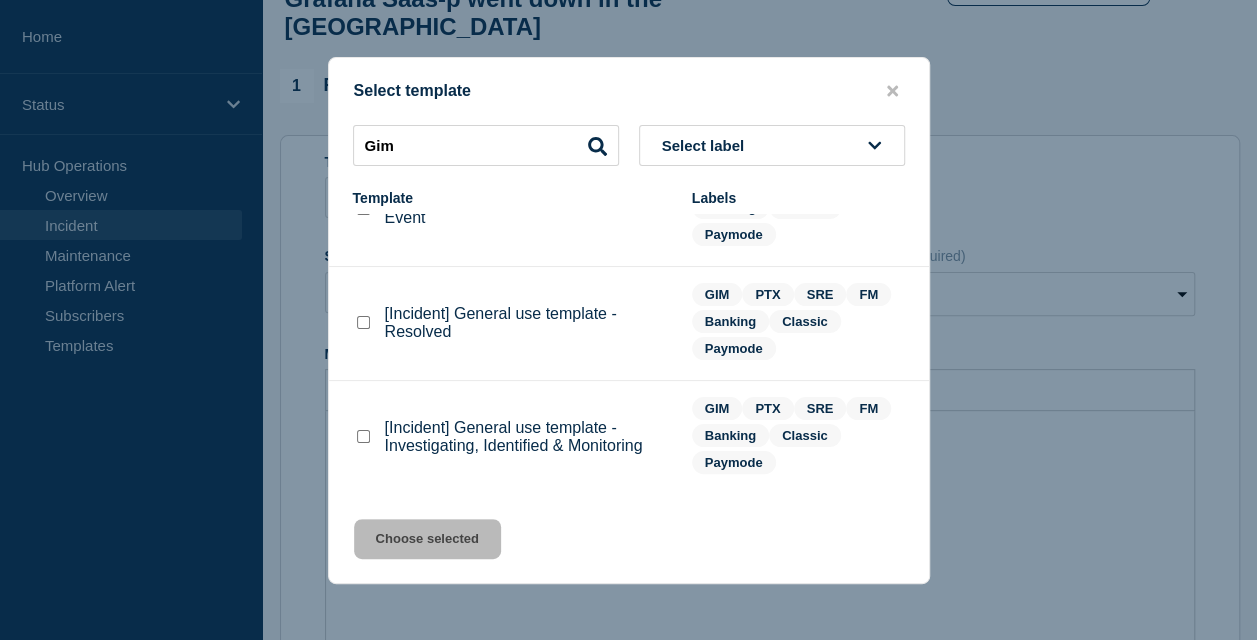 click at bounding box center (363, 436) 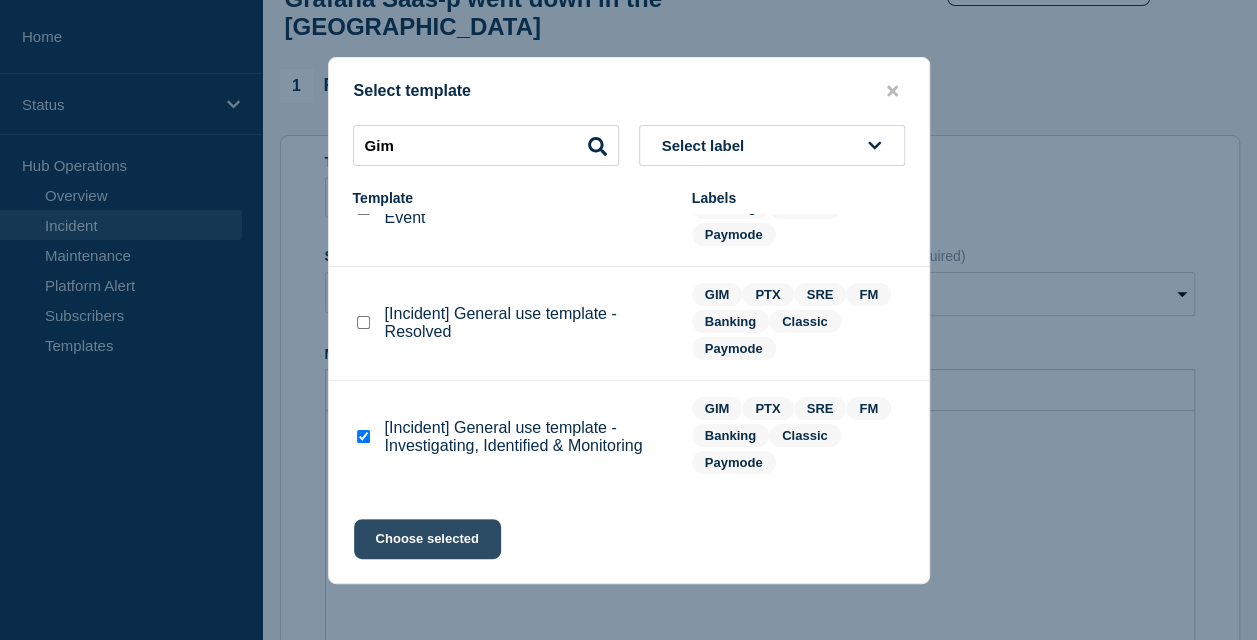 click on "Choose selected" 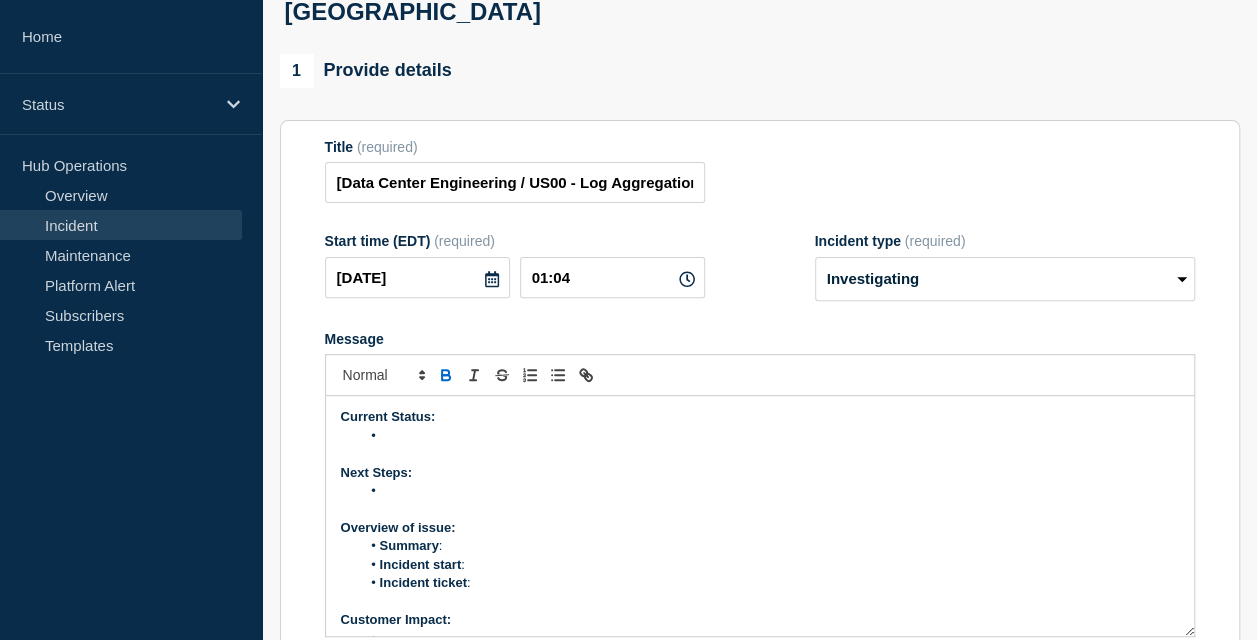 scroll, scrollTop: 201, scrollLeft: 0, axis: vertical 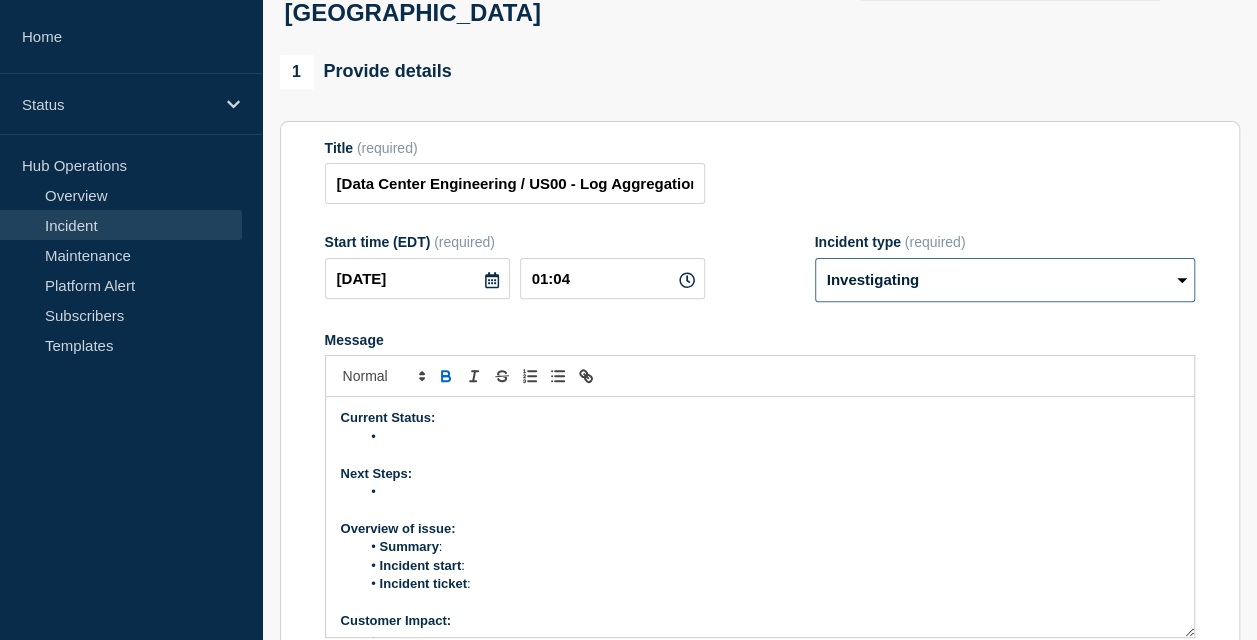 click on "Select option Investigating Identified Monitoring Resolved" at bounding box center [1005, 280] 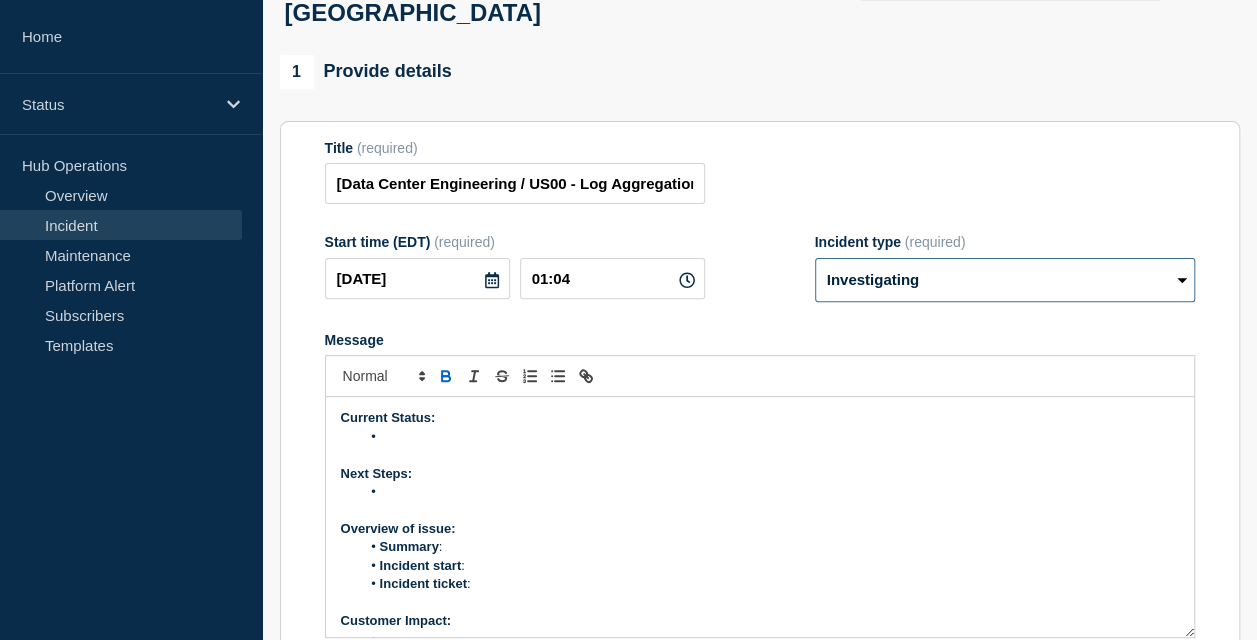 select on "identified" 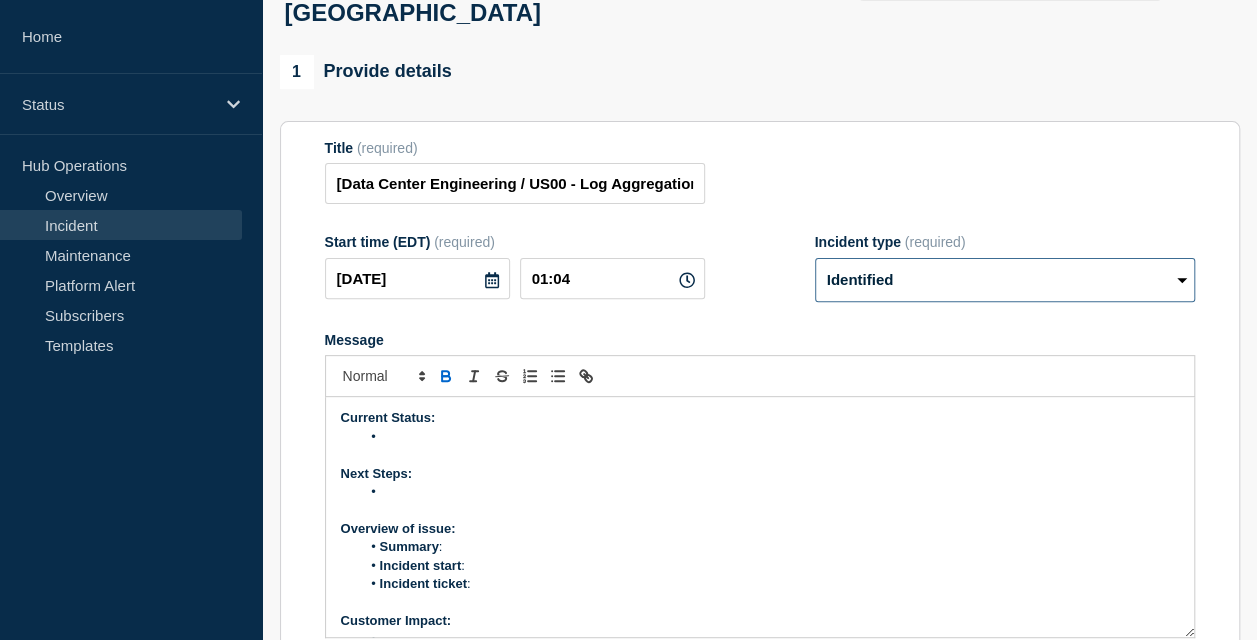 click on "Select option Investigating Identified Monitoring Resolved" at bounding box center (1005, 280) 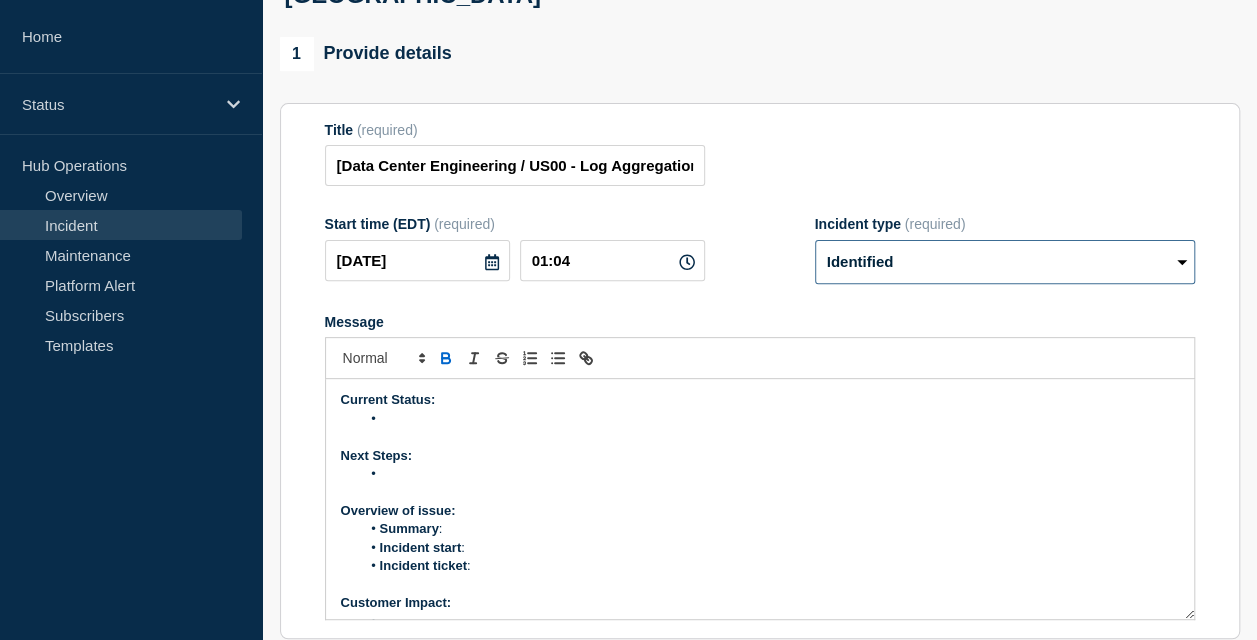 scroll, scrollTop: 220, scrollLeft: 0, axis: vertical 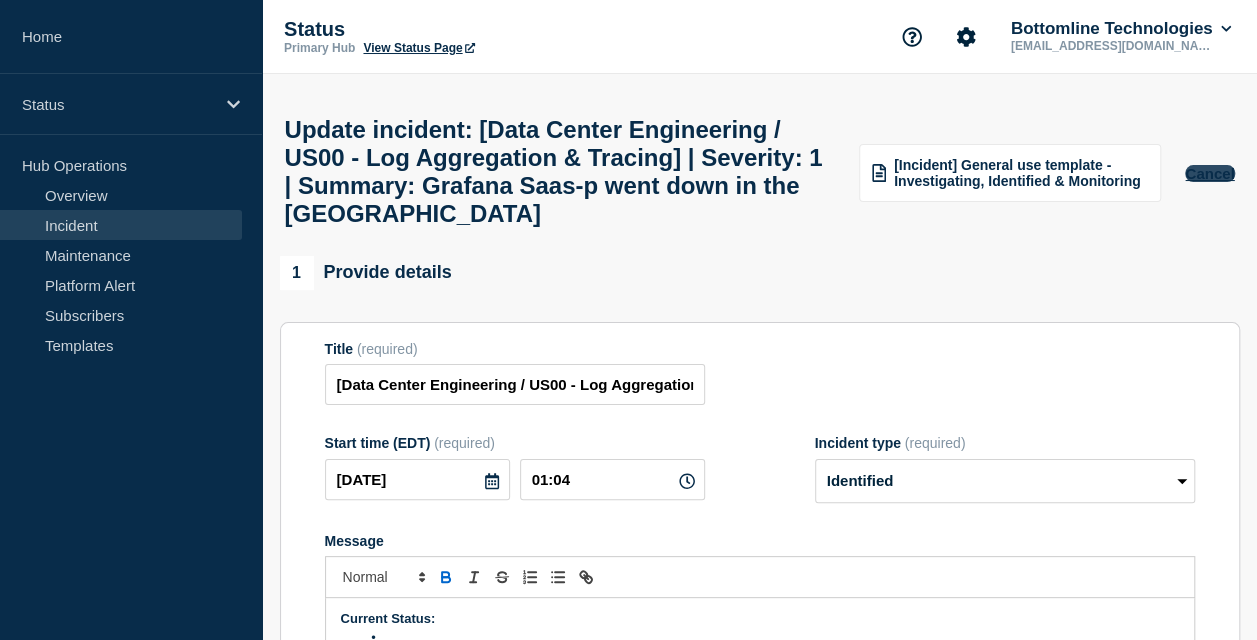 click on "Cancel" at bounding box center (1209, 173) 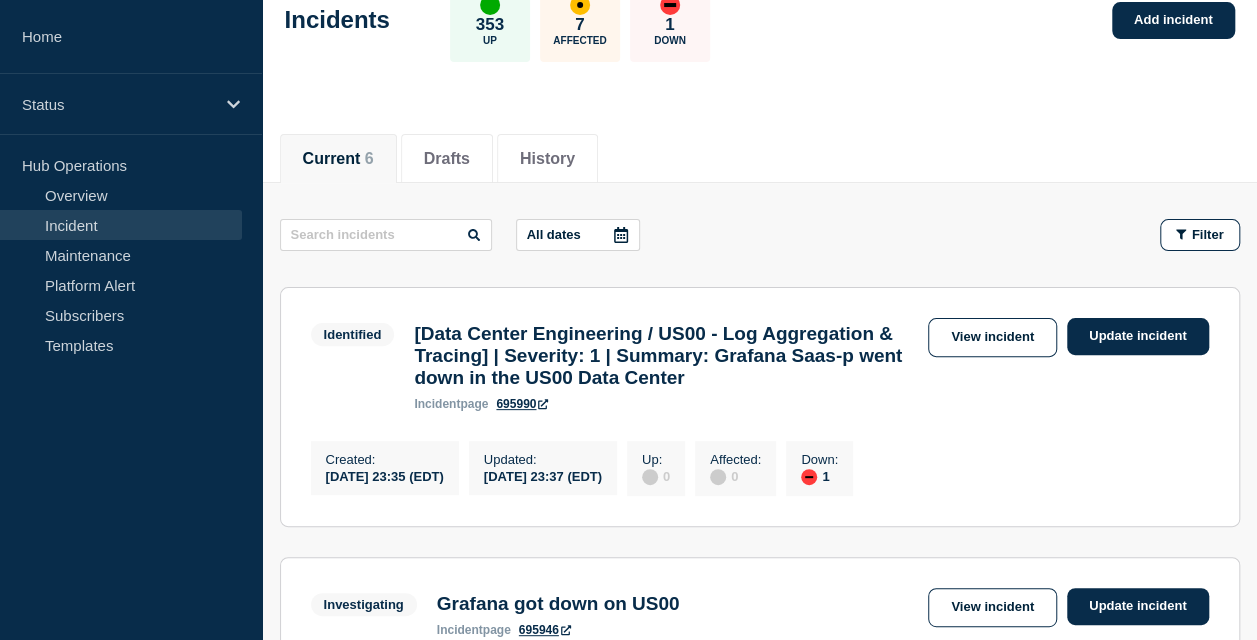 scroll, scrollTop: 175, scrollLeft: 0, axis: vertical 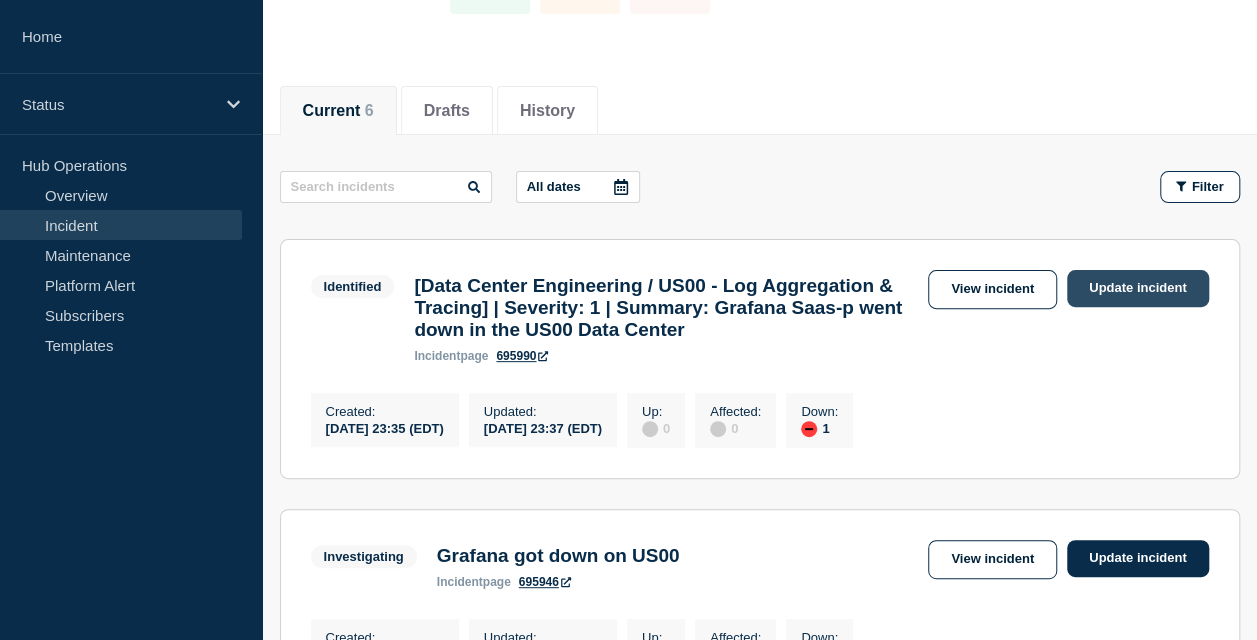 click on "Update incident" at bounding box center (1138, 288) 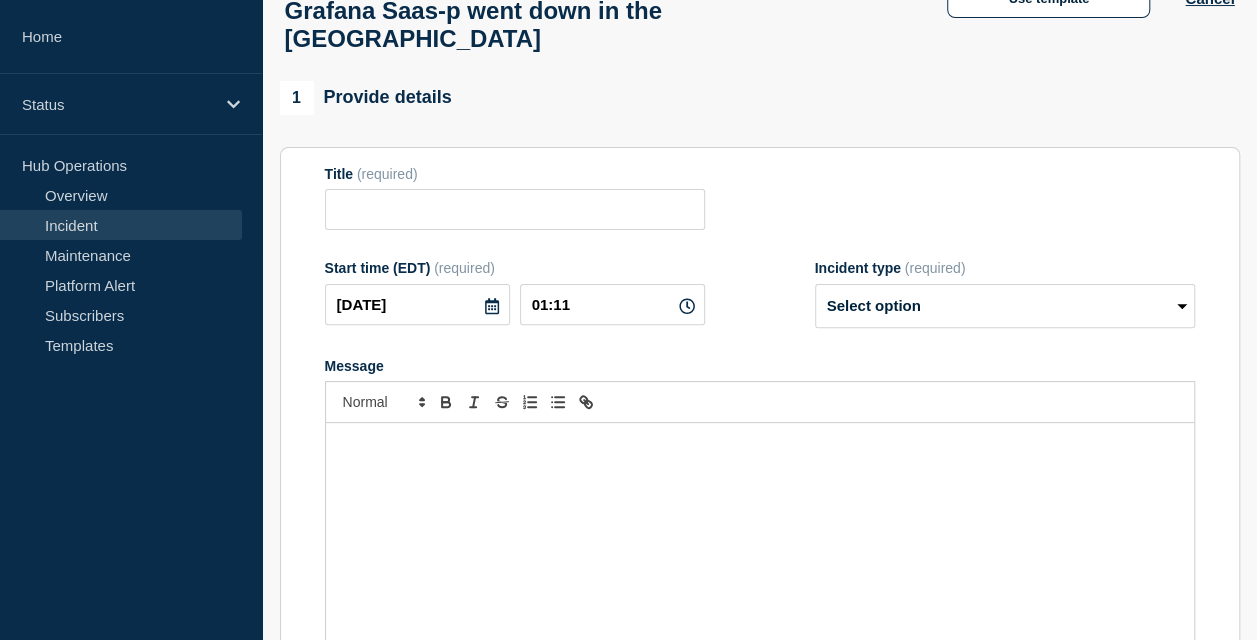 type on "[Data Center Engineering / US00 - Log Aggregation & Tracing] | Severity: 1 | Summary: Grafana Saas-p went down in the US00 Data Center" 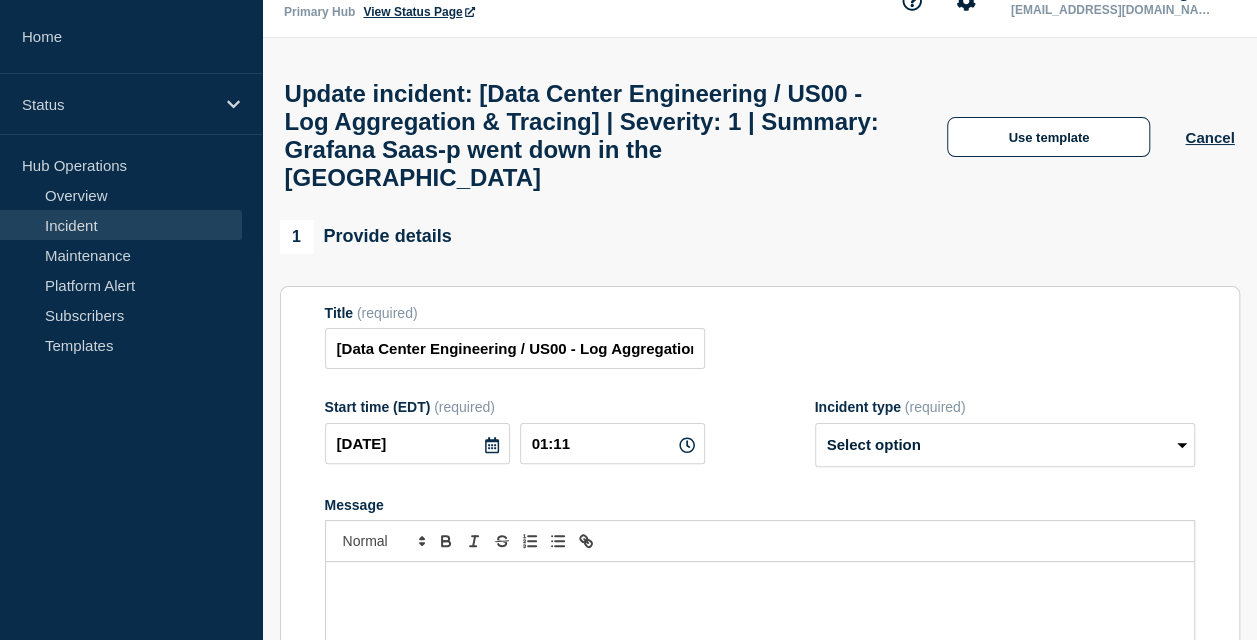 scroll, scrollTop: 34, scrollLeft: 0, axis: vertical 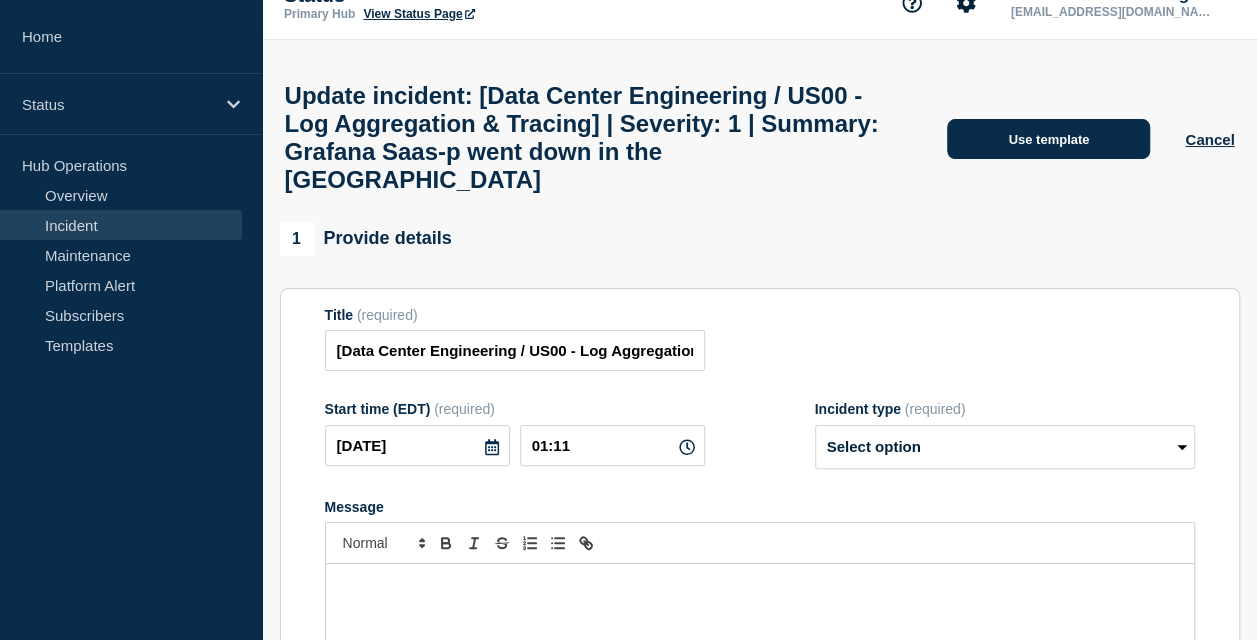 click on "Use template" at bounding box center [1048, 139] 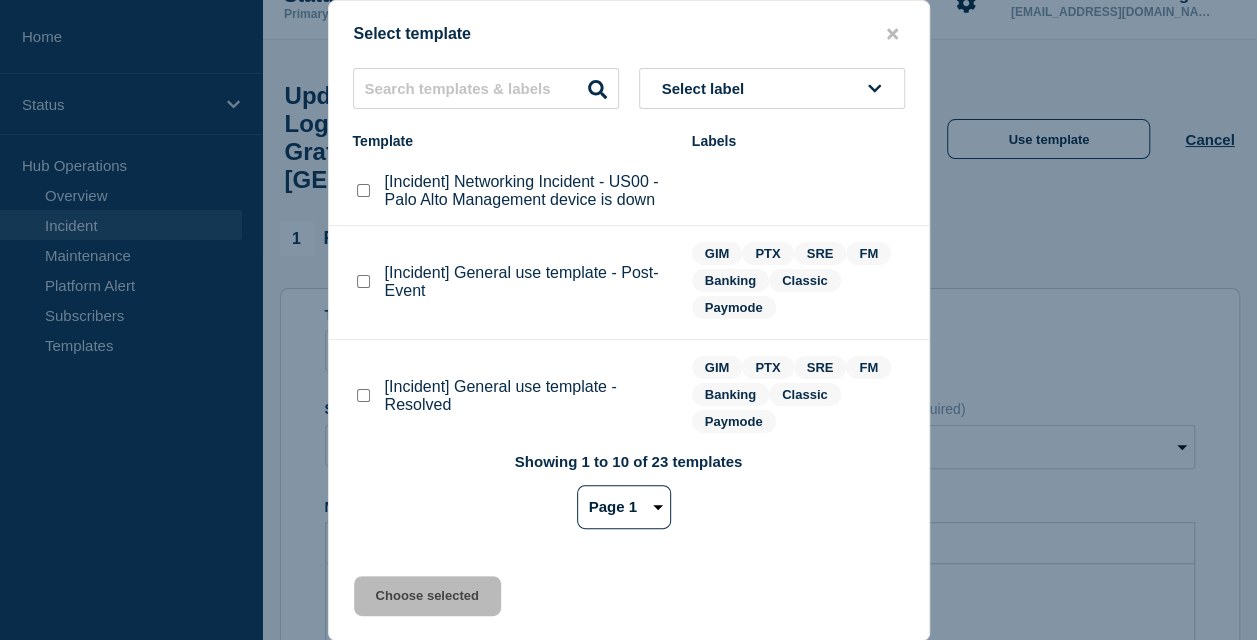 click on "Select label" at bounding box center (707, 88) 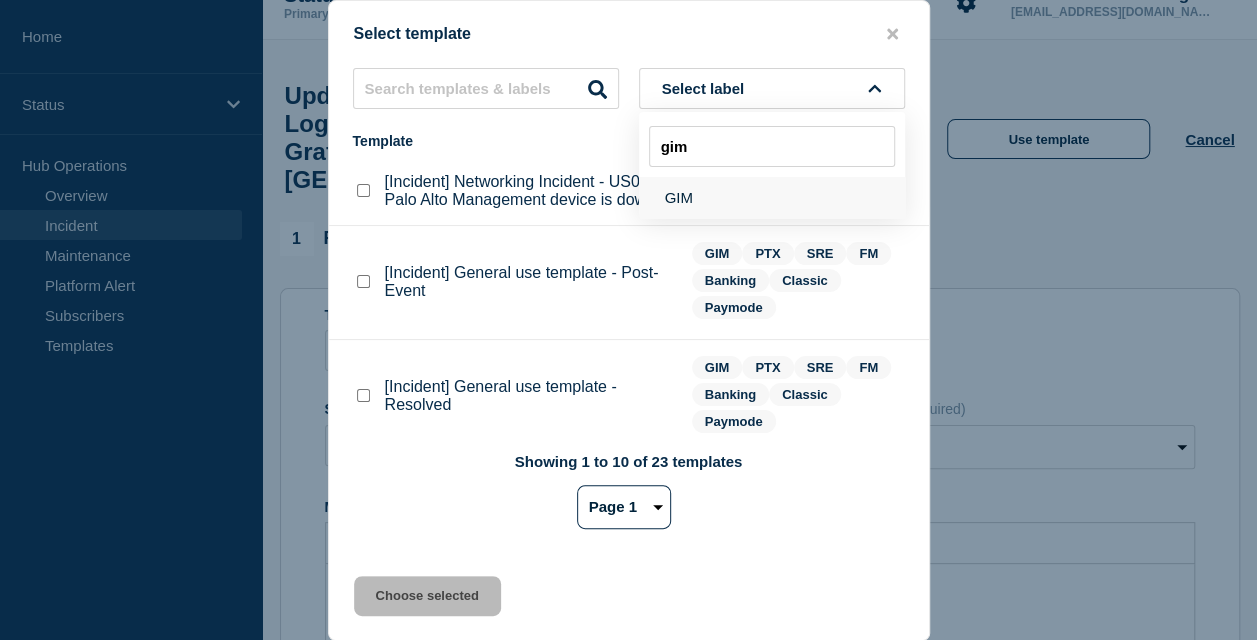 type on "gim" 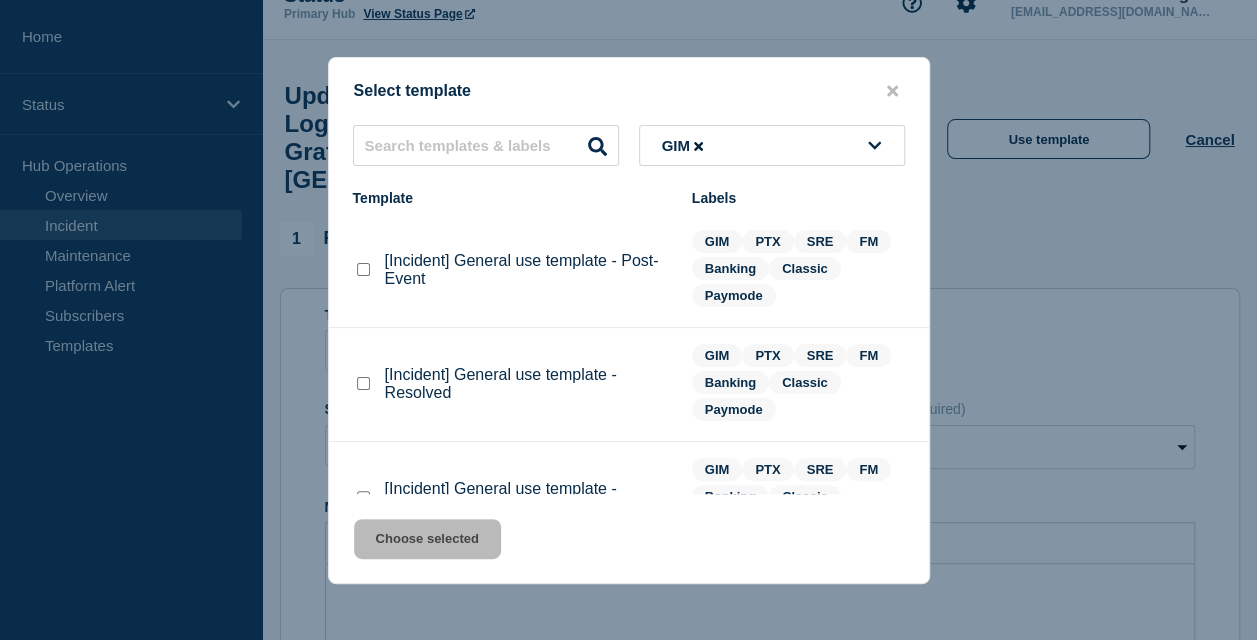 scroll, scrollTop: 63, scrollLeft: 0, axis: vertical 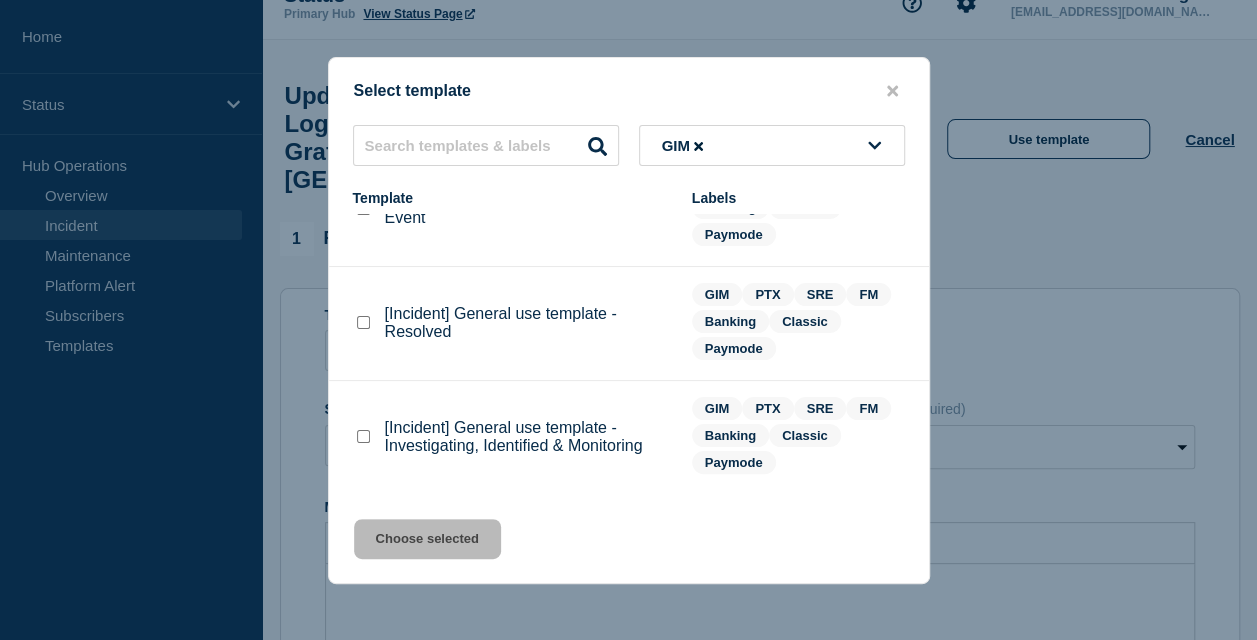 click at bounding box center (363, 322) 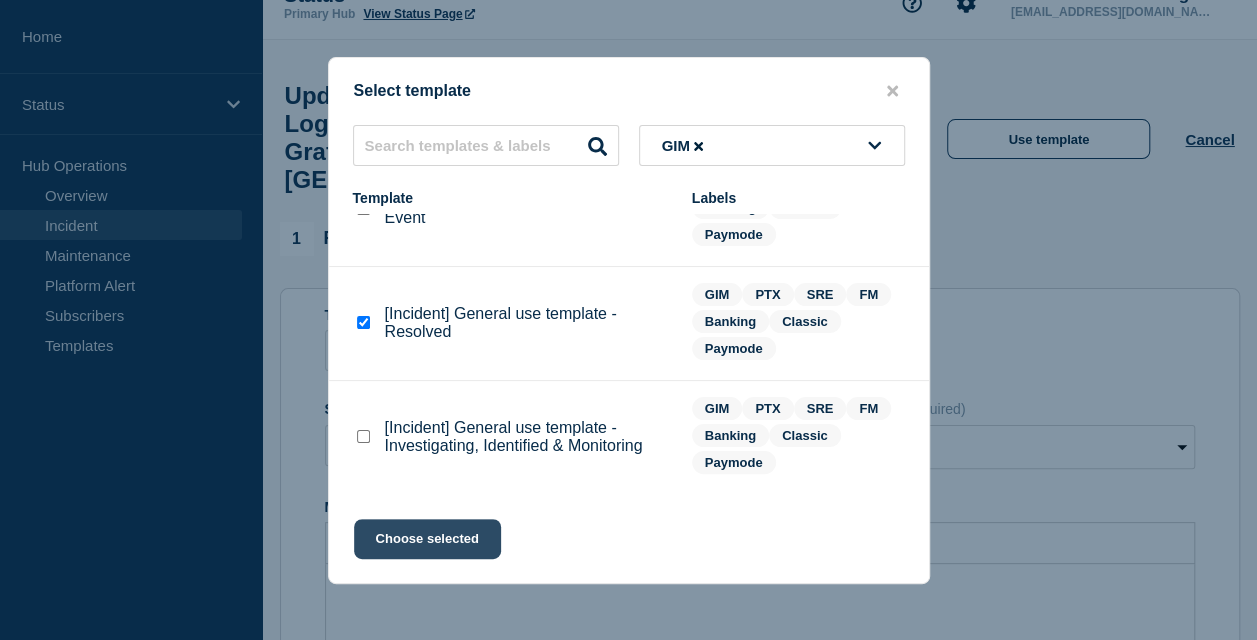 click on "Choose selected" 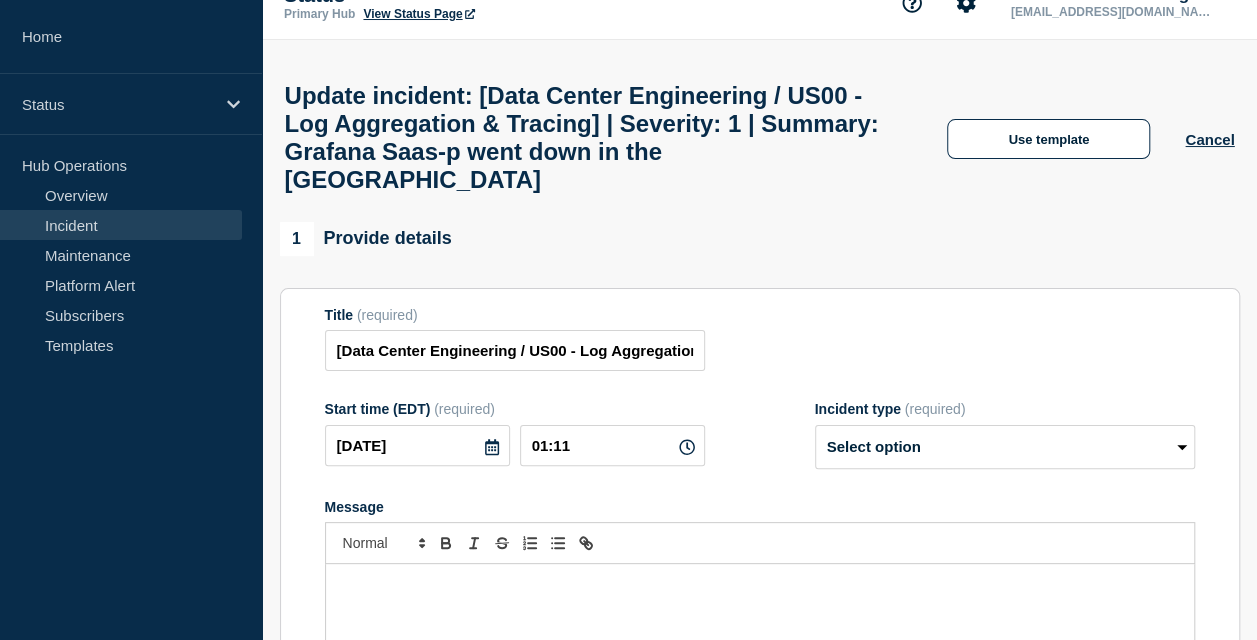 select on "resolved" 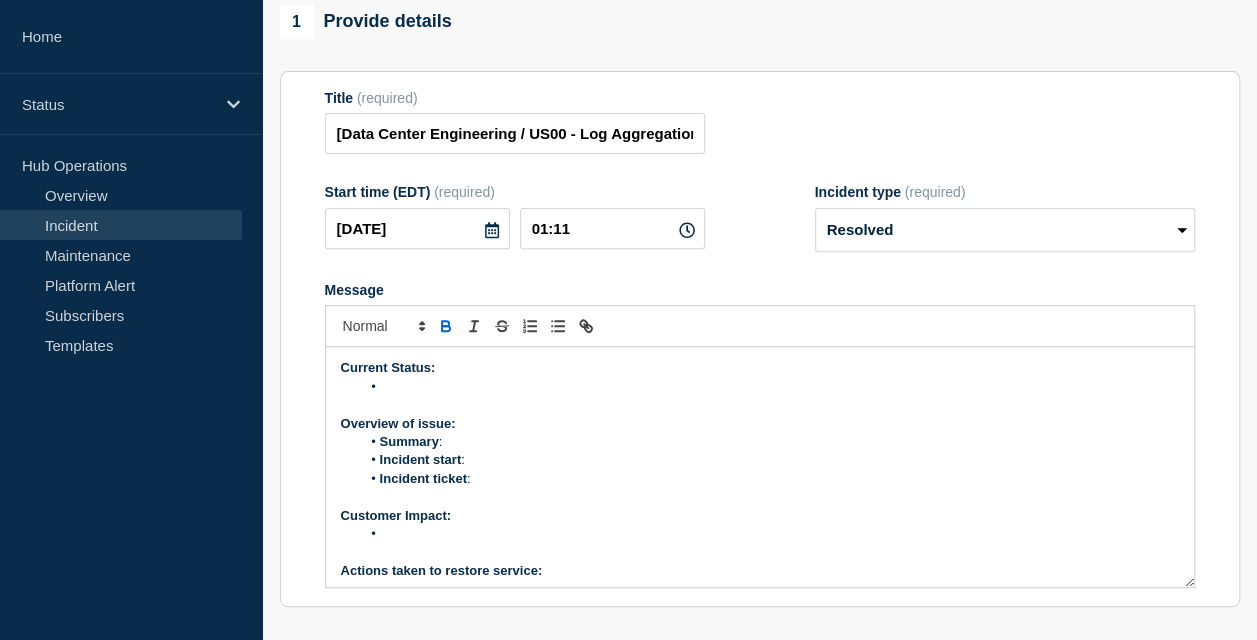 scroll, scrollTop: 252, scrollLeft: 0, axis: vertical 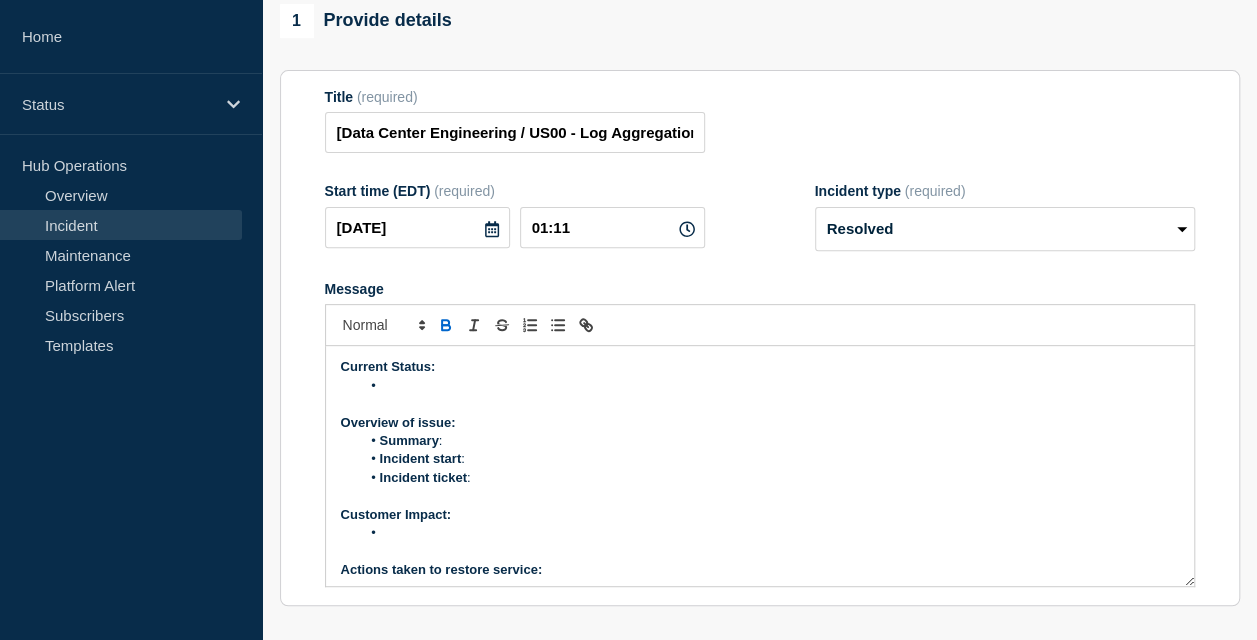 click at bounding box center [769, 386] 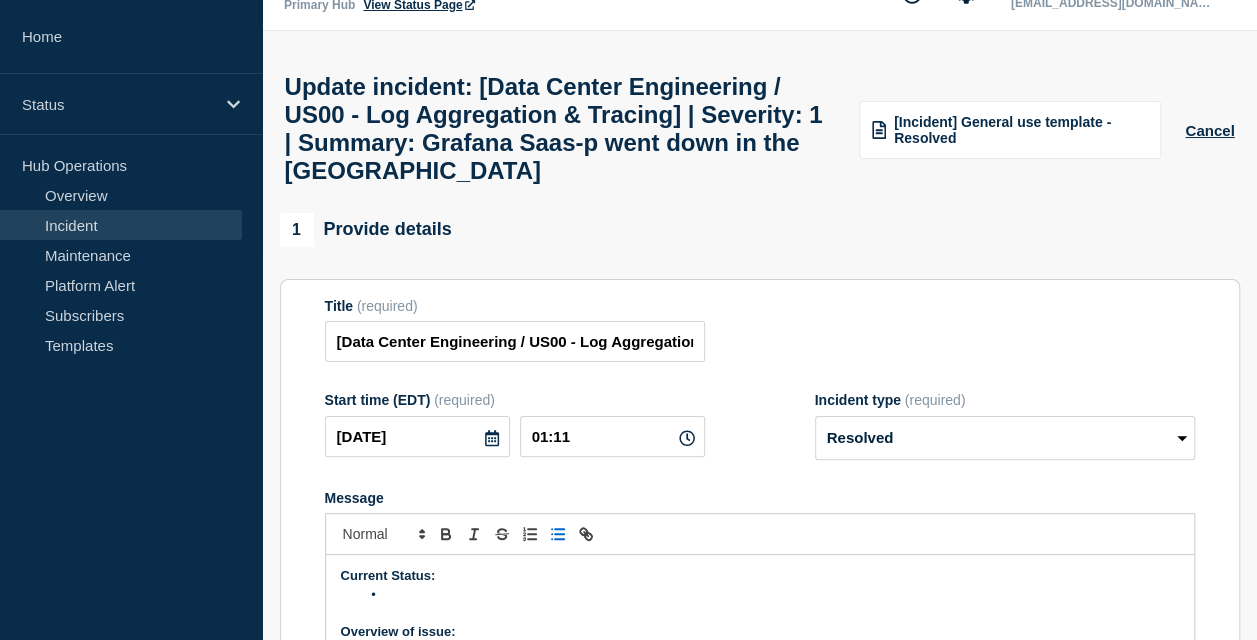scroll, scrollTop: 0, scrollLeft: 0, axis: both 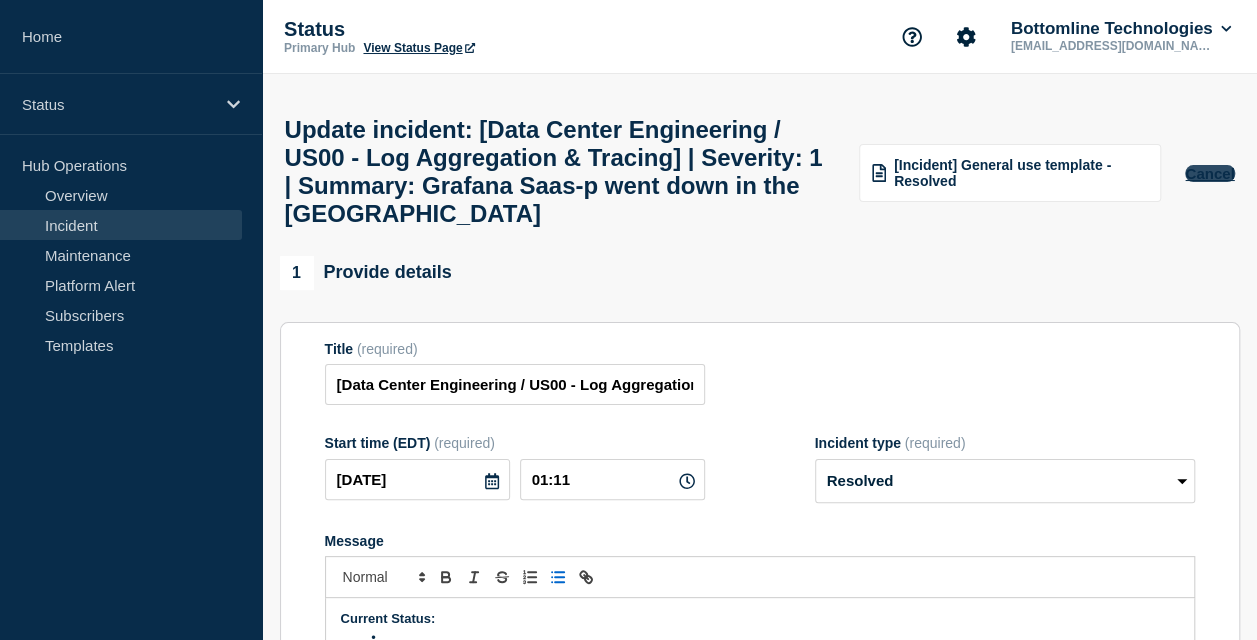 click on "Cancel" at bounding box center (1209, 173) 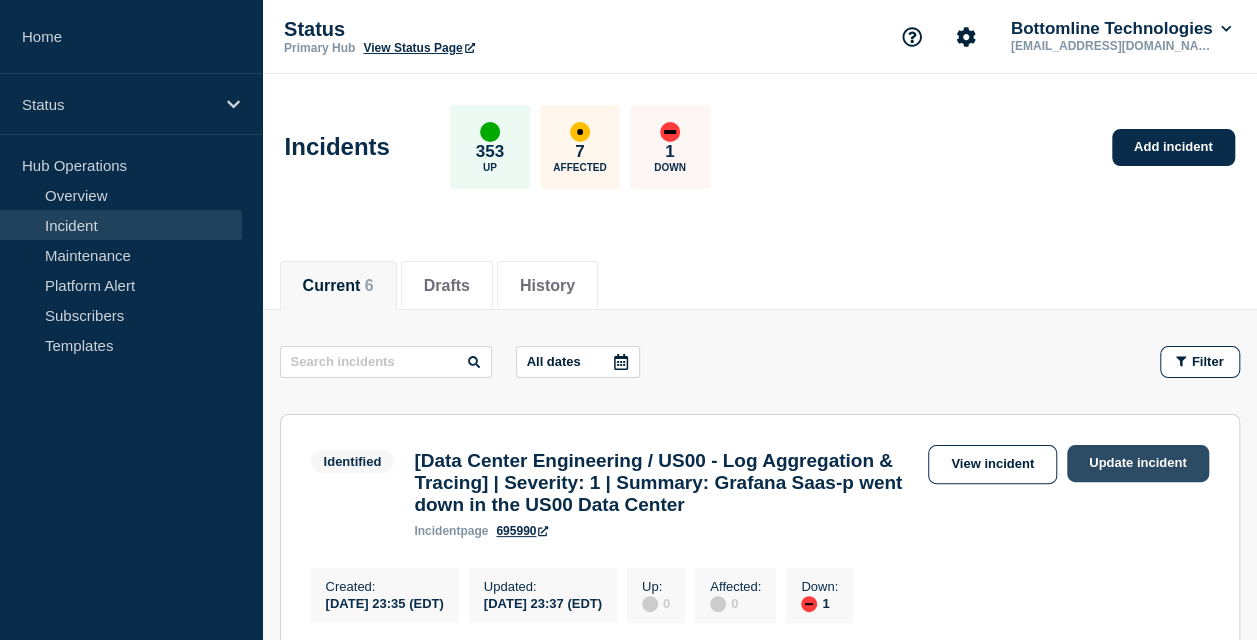 click on "Update incident" at bounding box center (1138, 463) 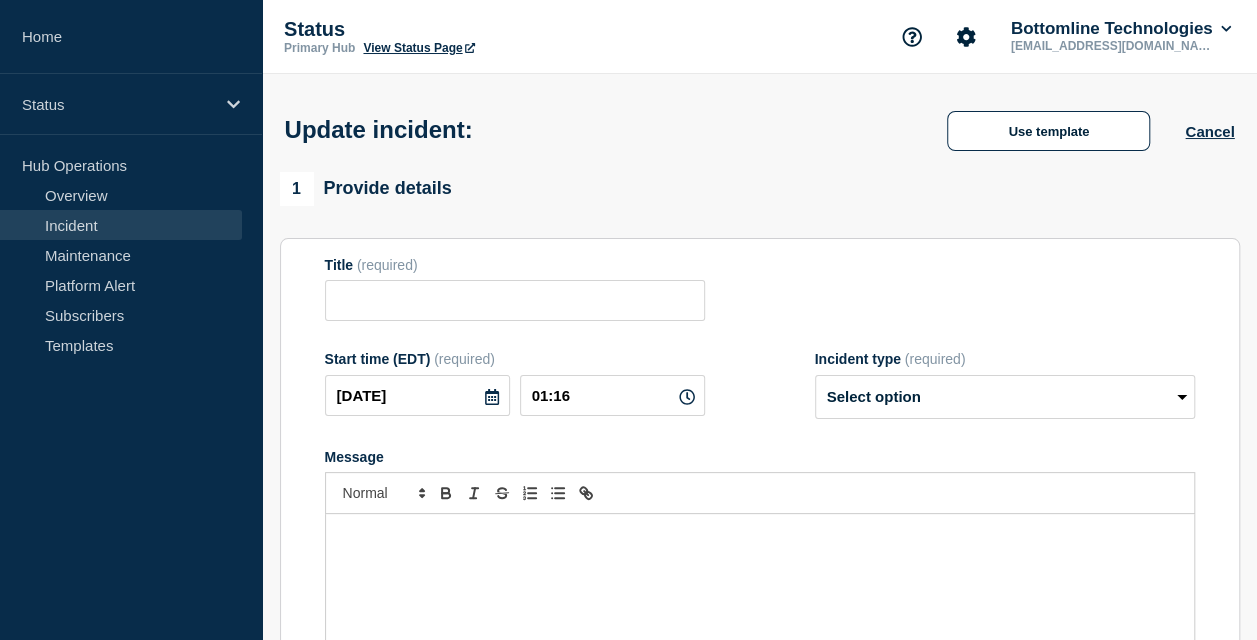 type on "[Data Center Engineering / US00 - Log Aggregation & Tracing] | Severity: 1 | Summary: Grafana Saas-p went down in the US00 Data Center" 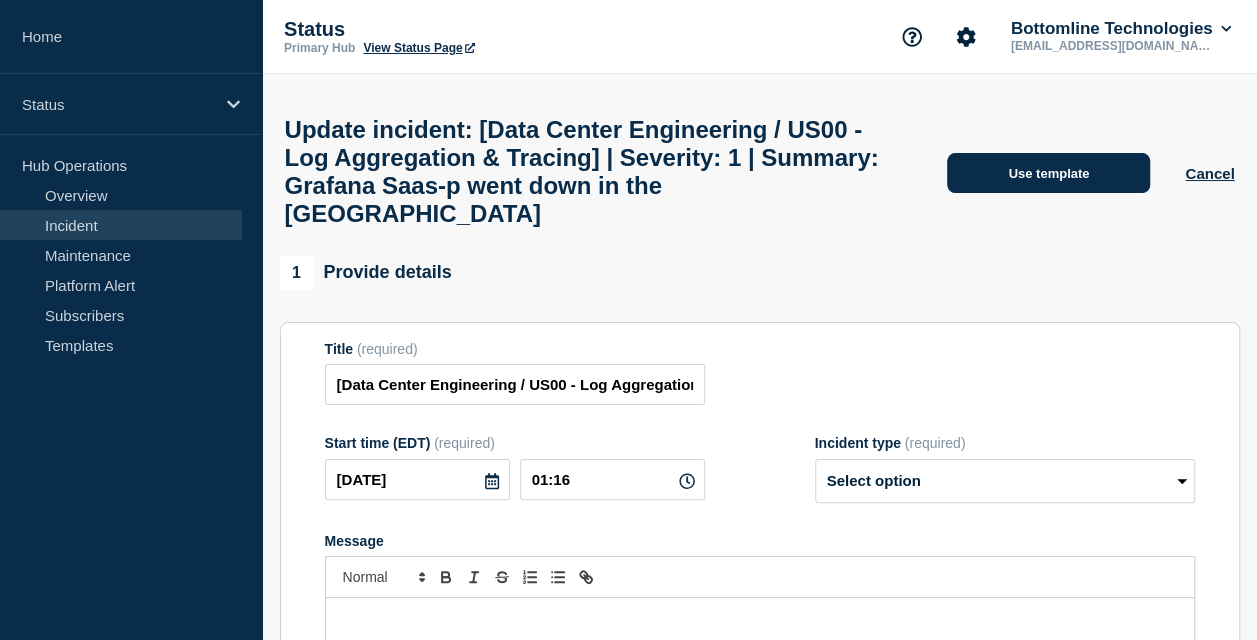 click on "Use template" at bounding box center (1048, 173) 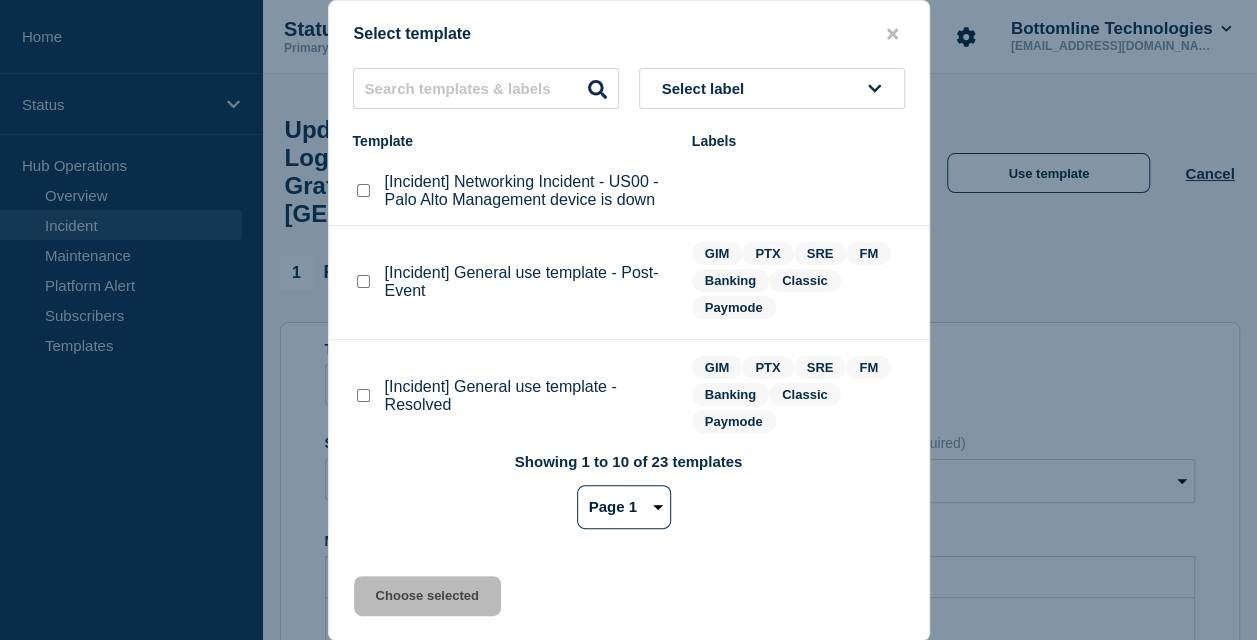 click on "Select label" at bounding box center (707, 88) 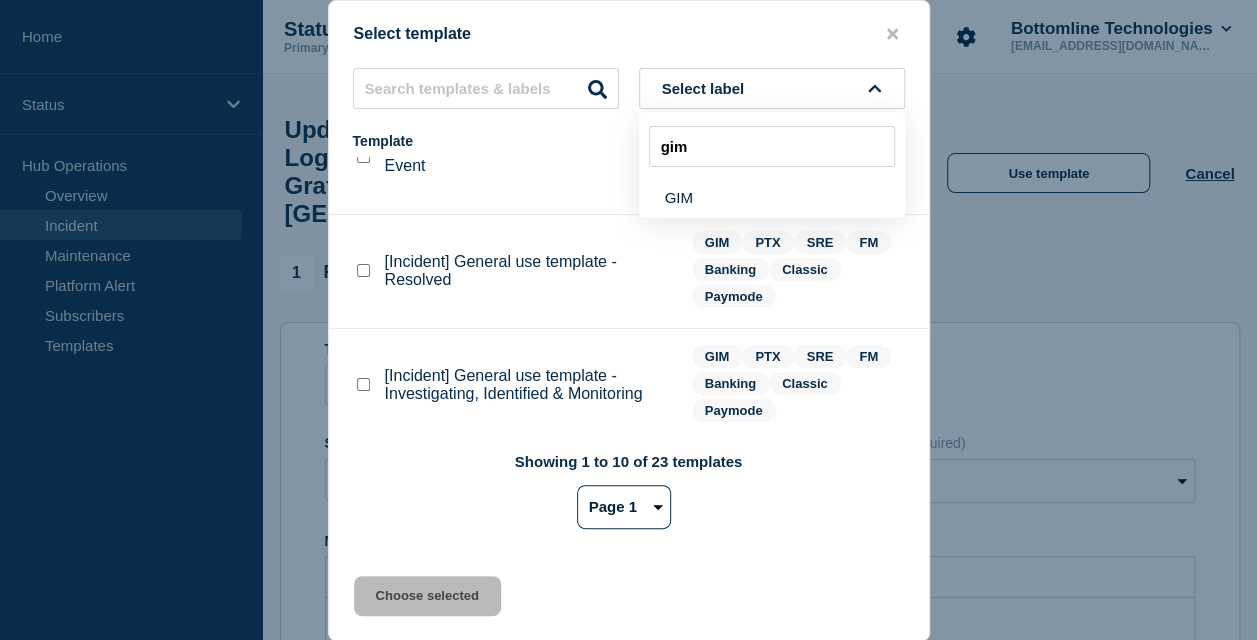 scroll, scrollTop: 127, scrollLeft: 0, axis: vertical 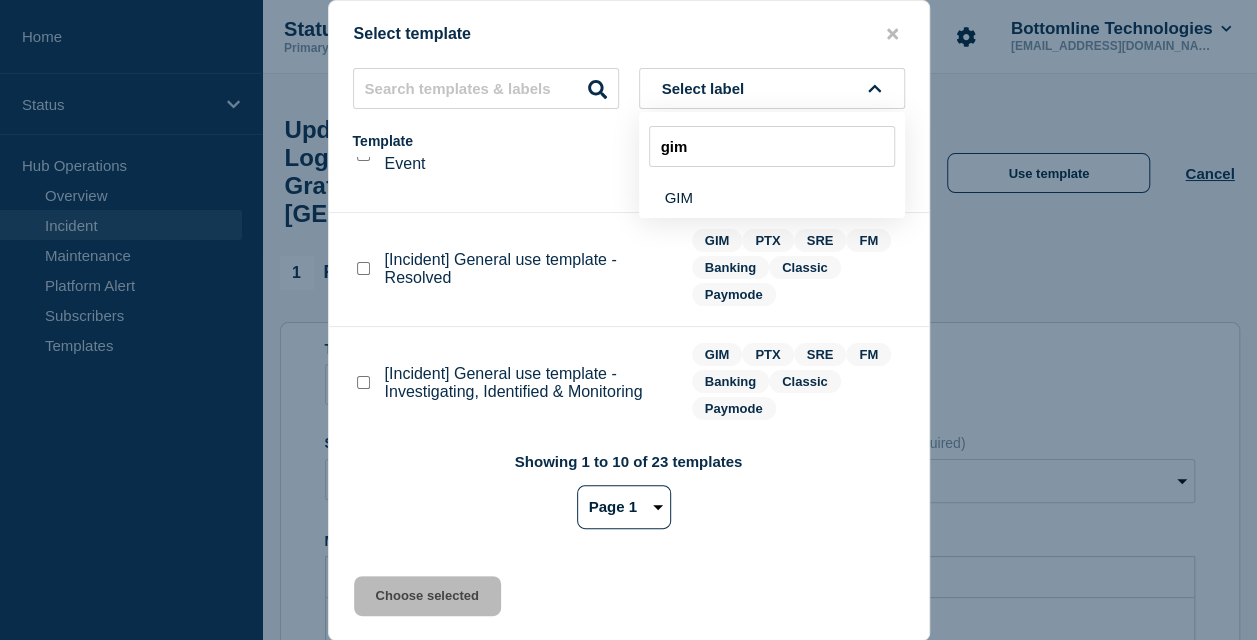 type on "gim" 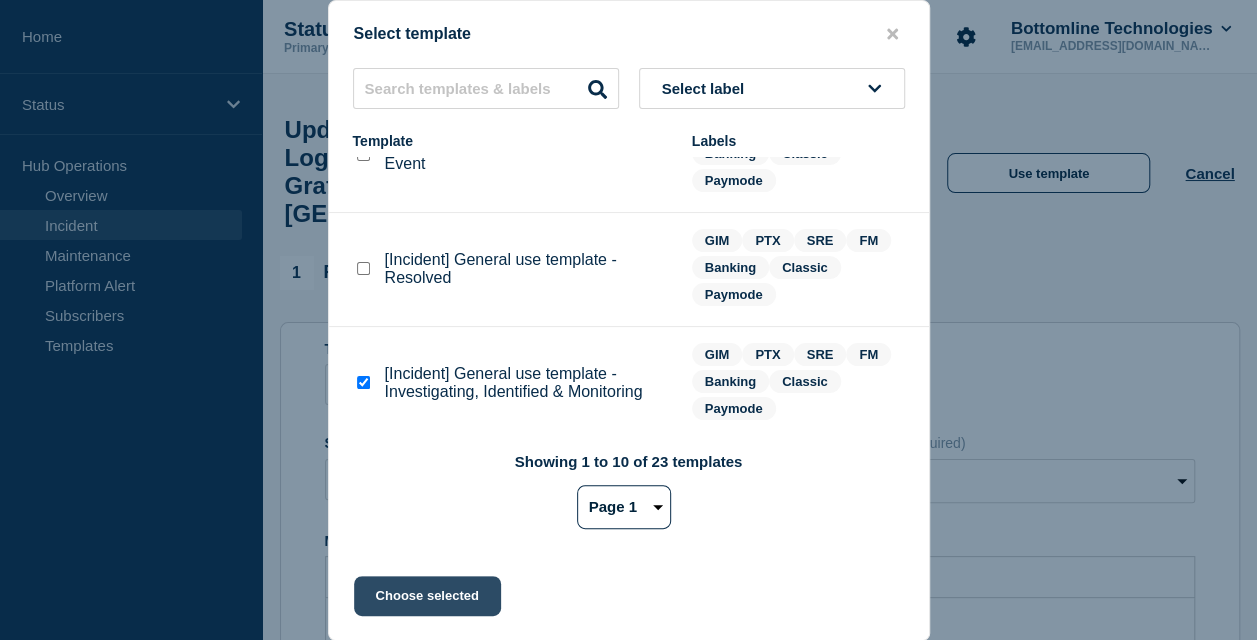 click on "Choose selected" 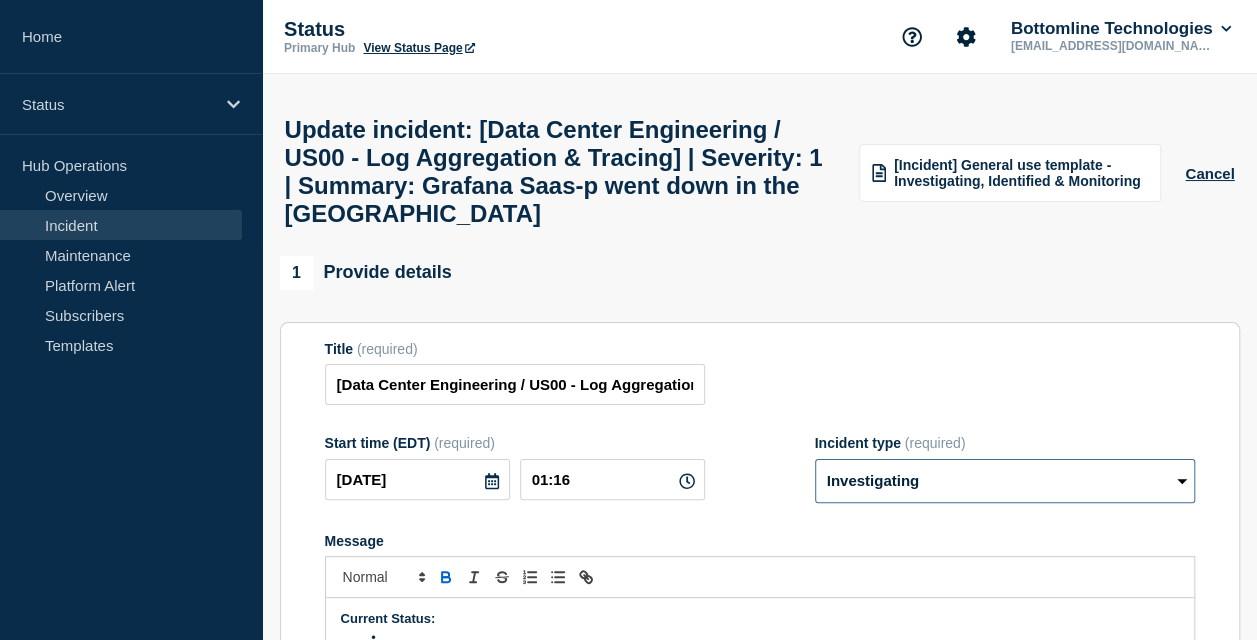 click on "Select option Investigating Identified Monitoring Resolved" at bounding box center (1005, 481) 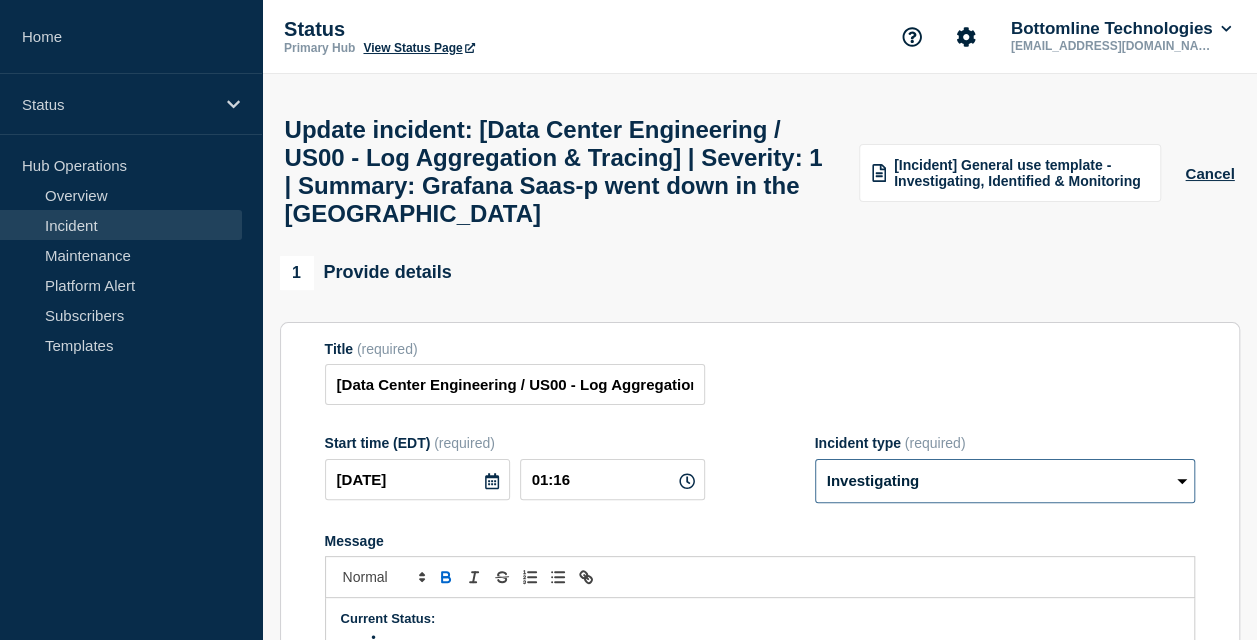 select on "identified" 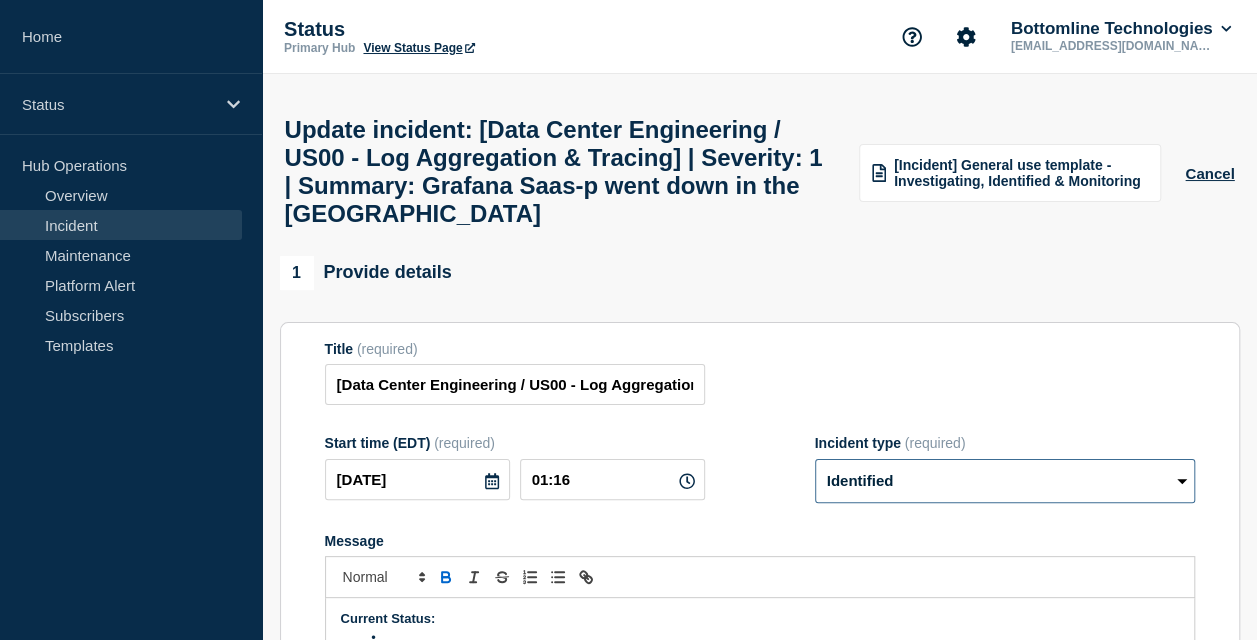 click on "Select option Investigating Identified Monitoring Resolved" at bounding box center (1005, 481) 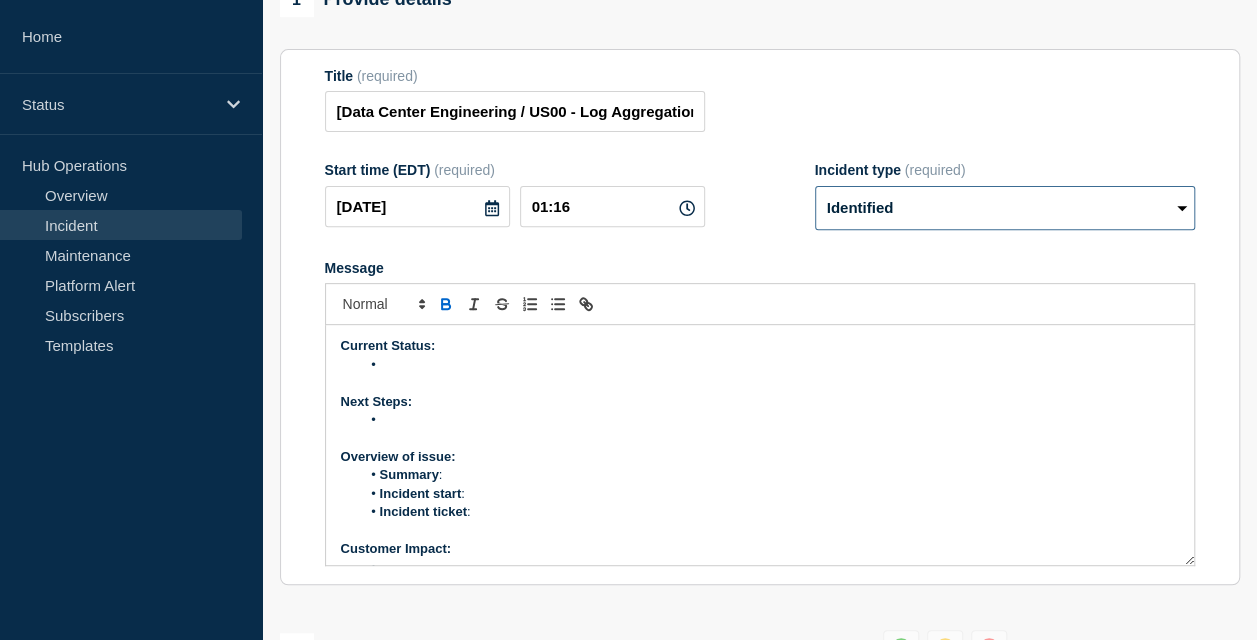 scroll, scrollTop: 275, scrollLeft: 0, axis: vertical 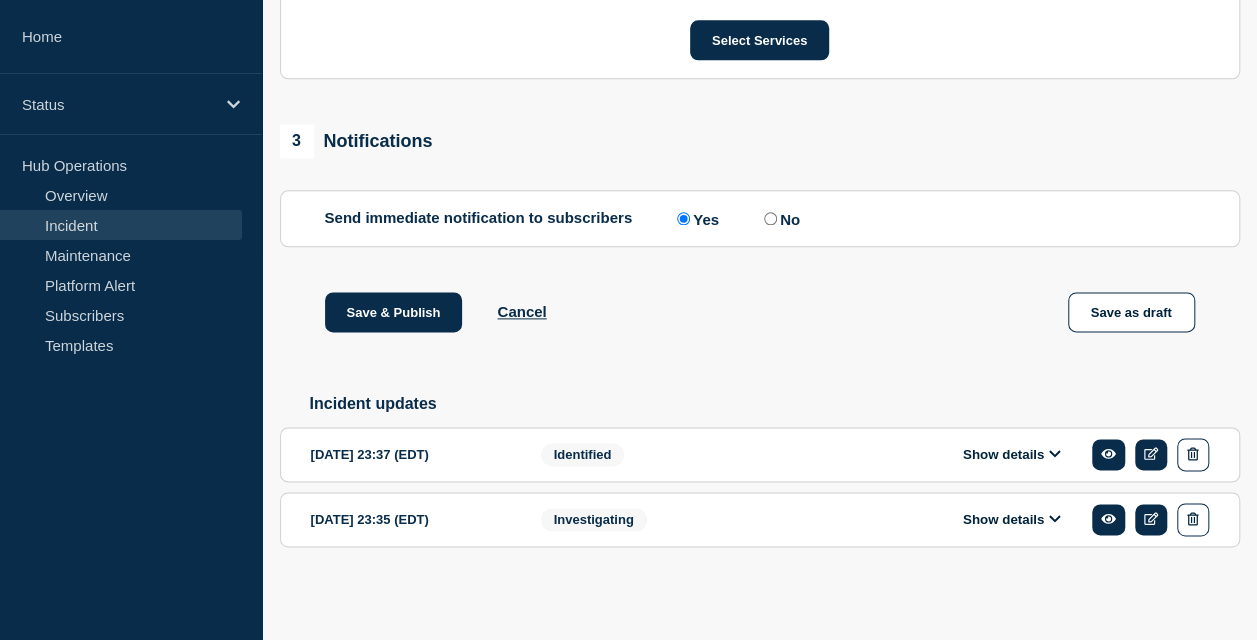 click 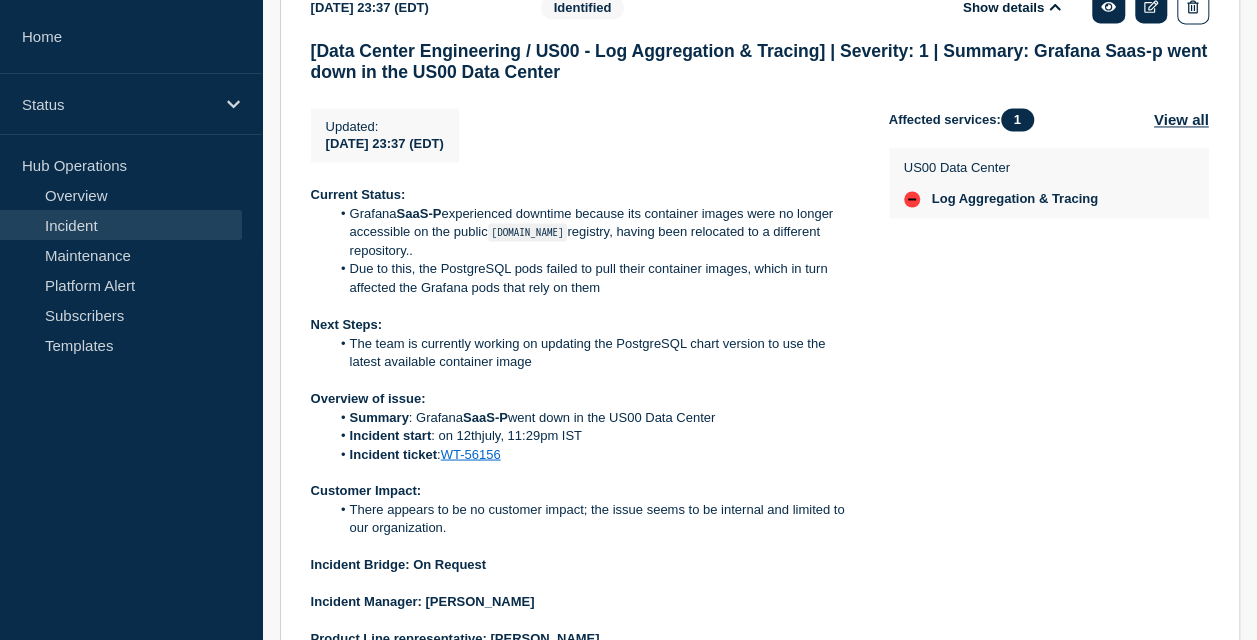 scroll, scrollTop: 1596, scrollLeft: 0, axis: vertical 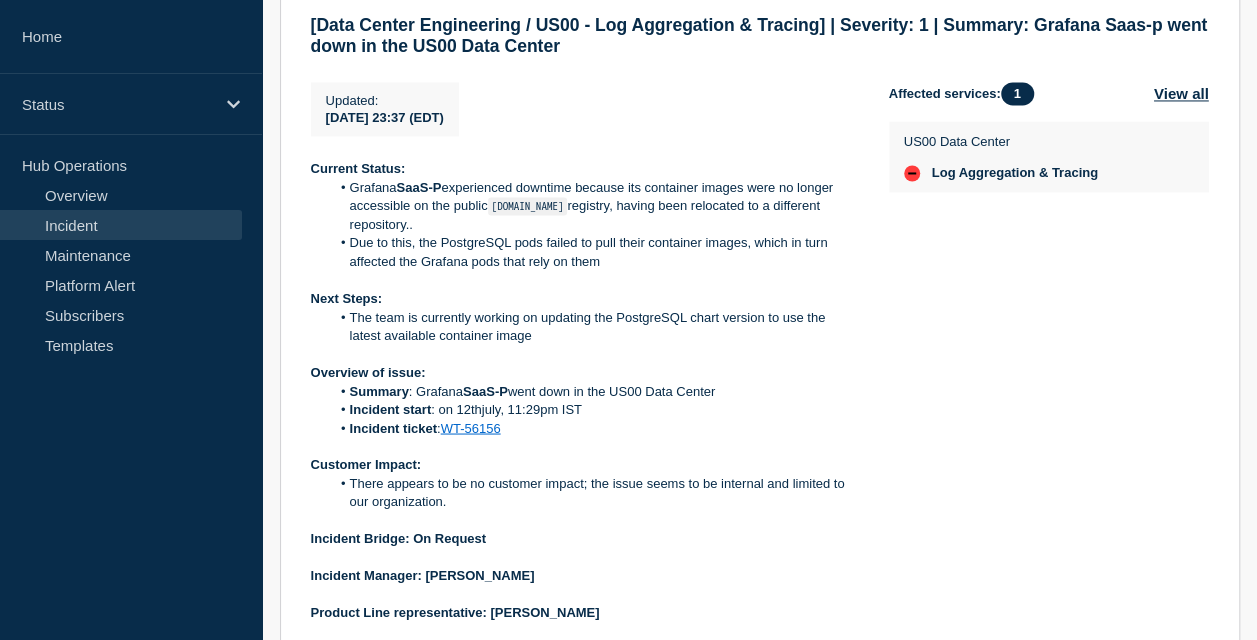 drag, startPoint x: 415, startPoint y: 450, endPoint x: 725, endPoint y: 452, distance: 310.00644 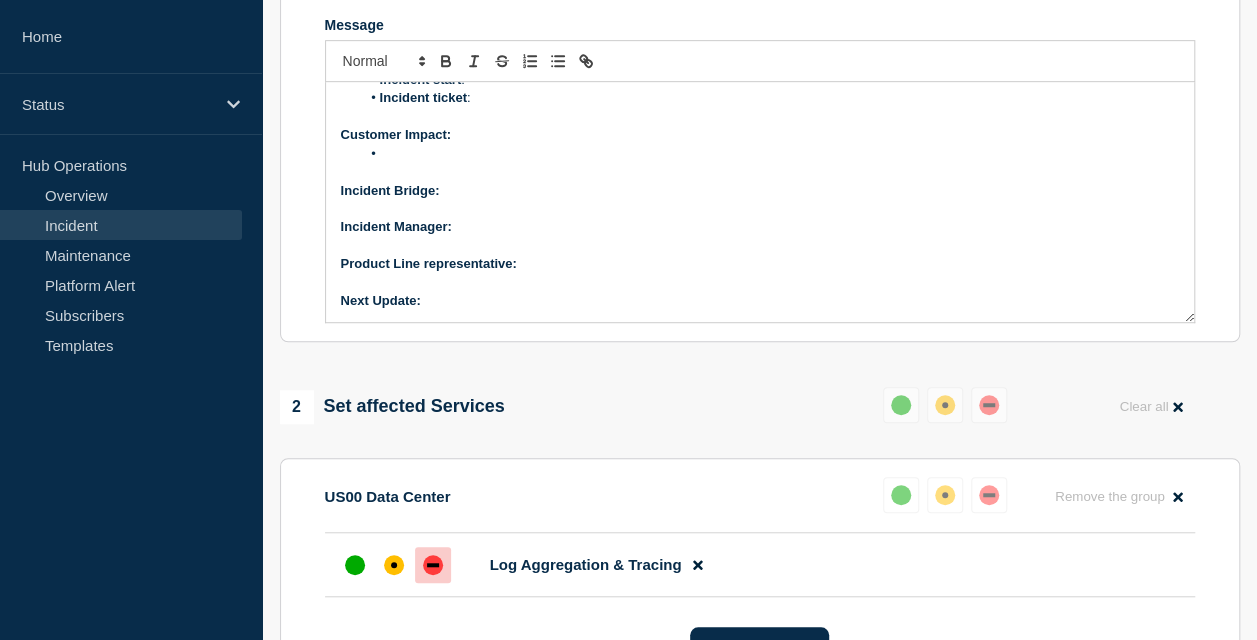scroll, scrollTop: 514, scrollLeft: 0, axis: vertical 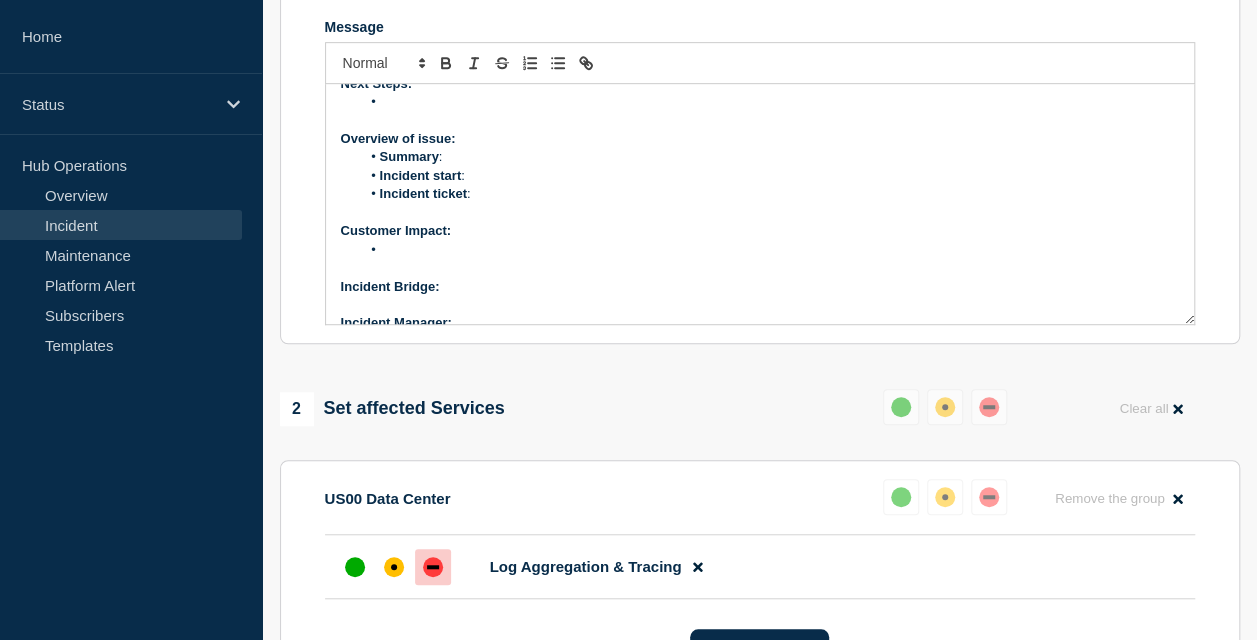 click on "Summary :" at bounding box center [769, 157] 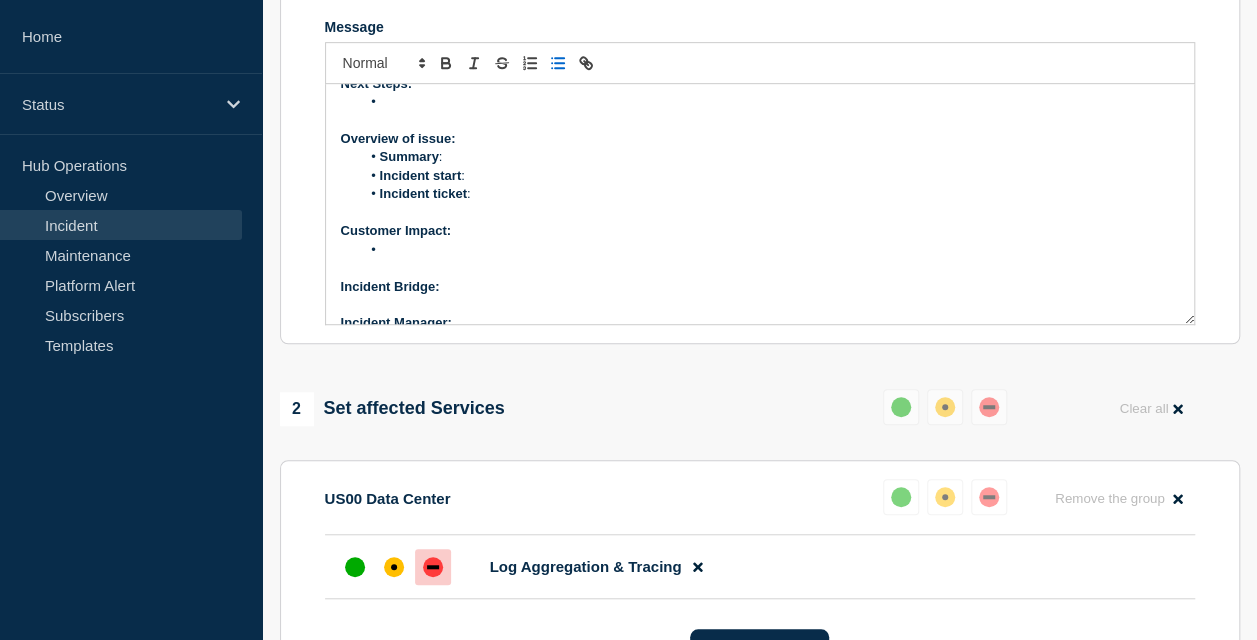 type 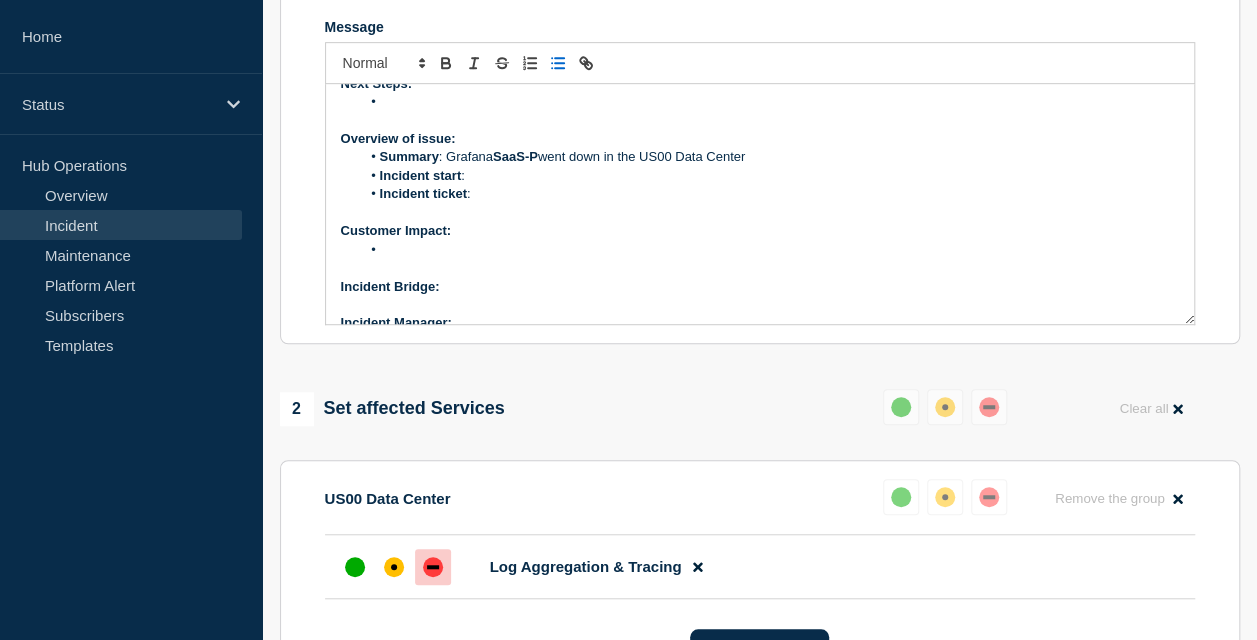 click on "Incident start :" at bounding box center [769, 176] 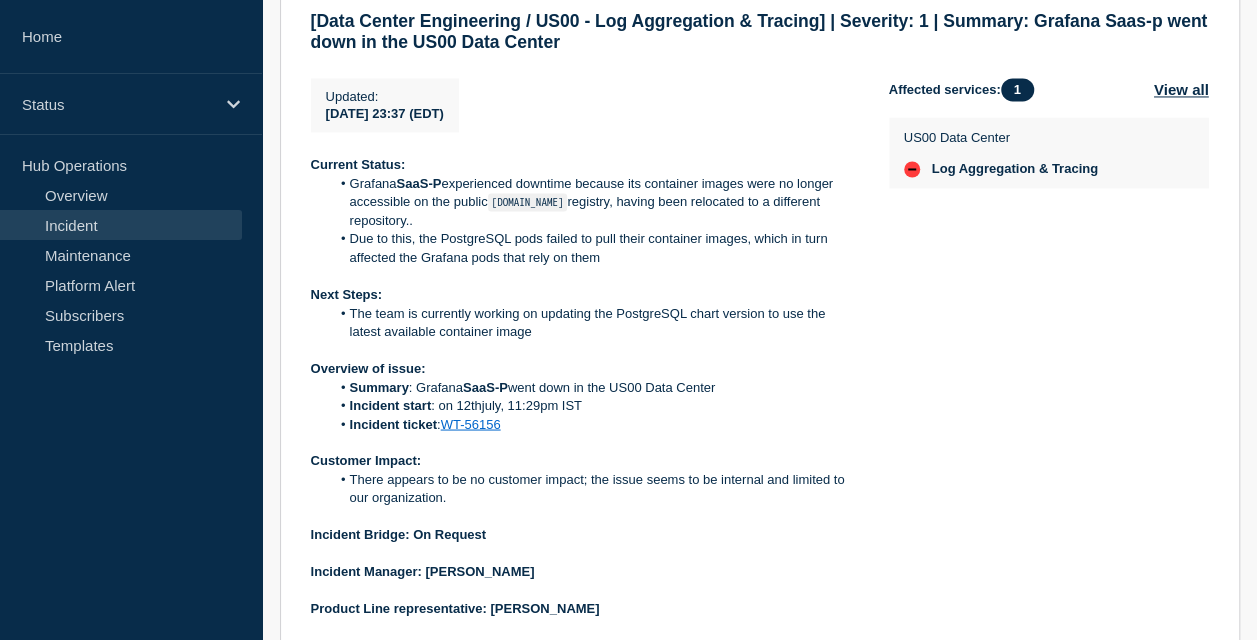 scroll, scrollTop: 1602, scrollLeft: 0, axis: vertical 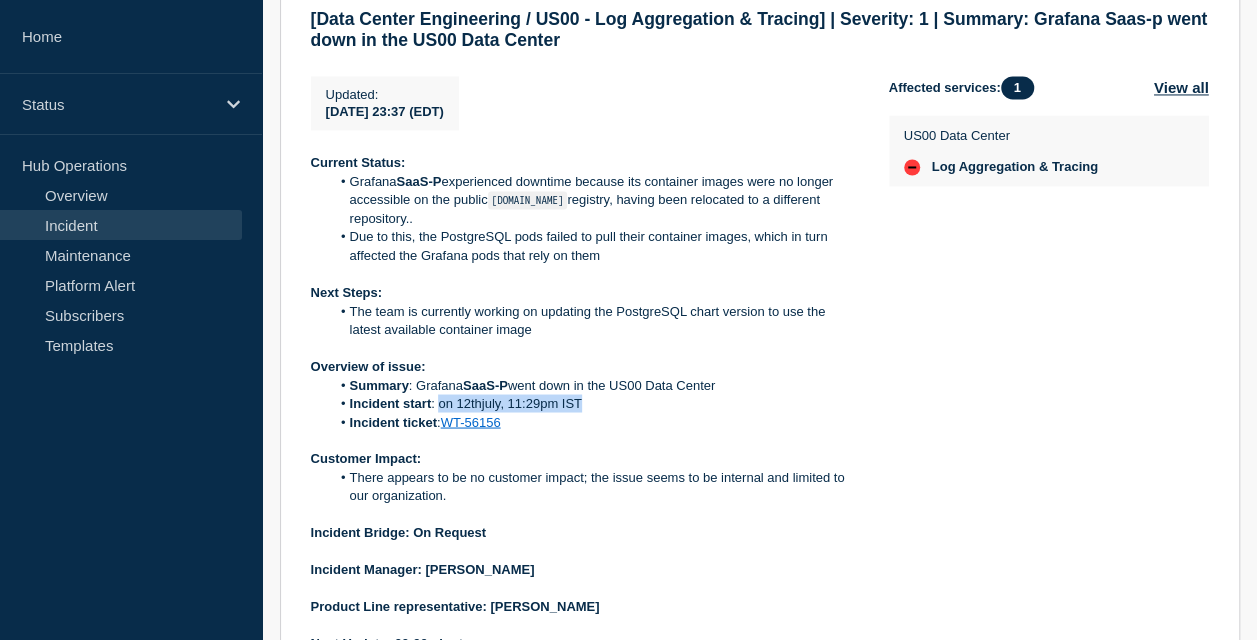 drag, startPoint x: 438, startPoint y: 460, endPoint x: 589, endPoint y: 461, distance: 151.00331 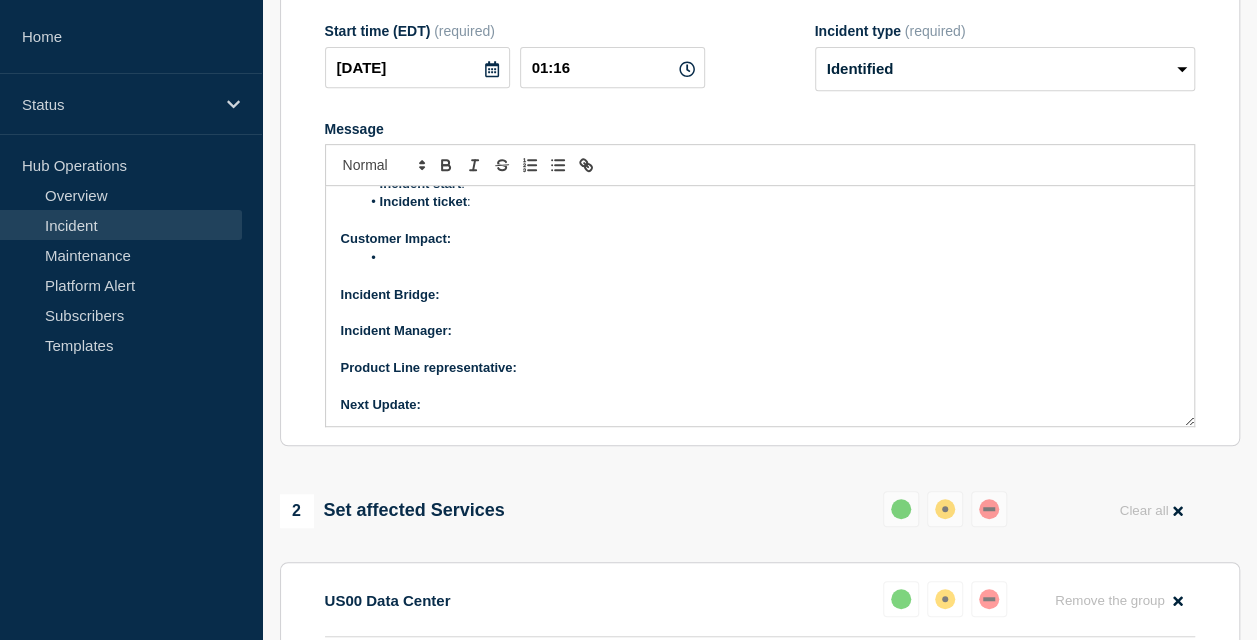 scroll, scrollTop: 412, scrollLeft: 0, axis: vertical 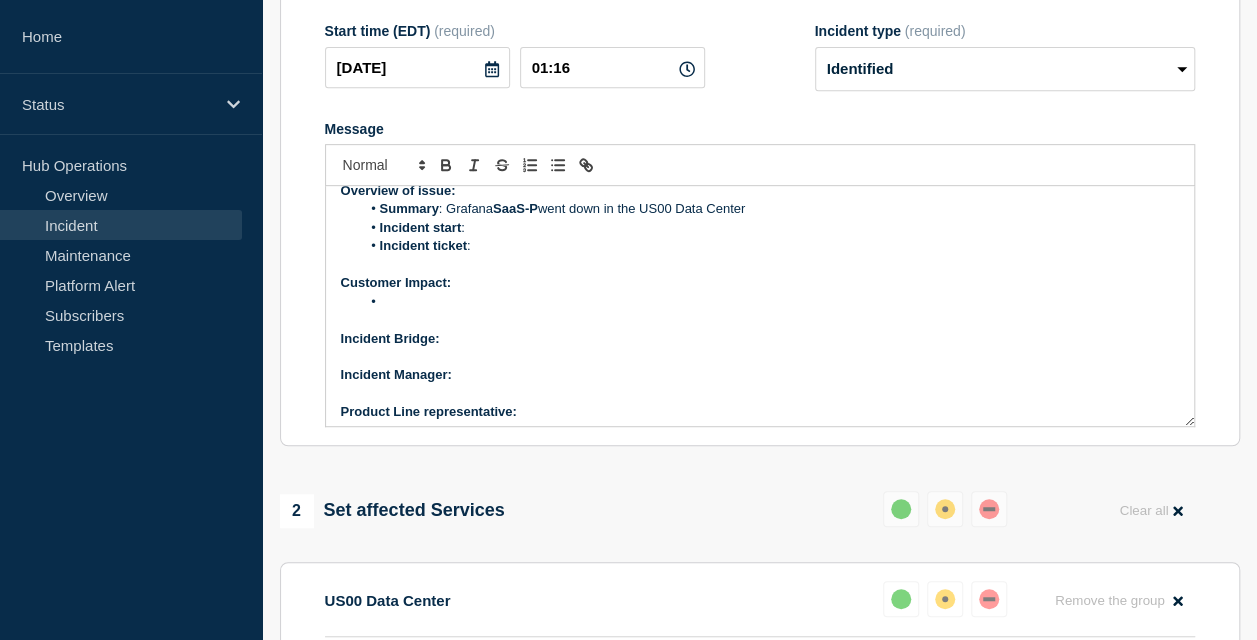 click on "Incident start :" at bounding box center (769, 228) 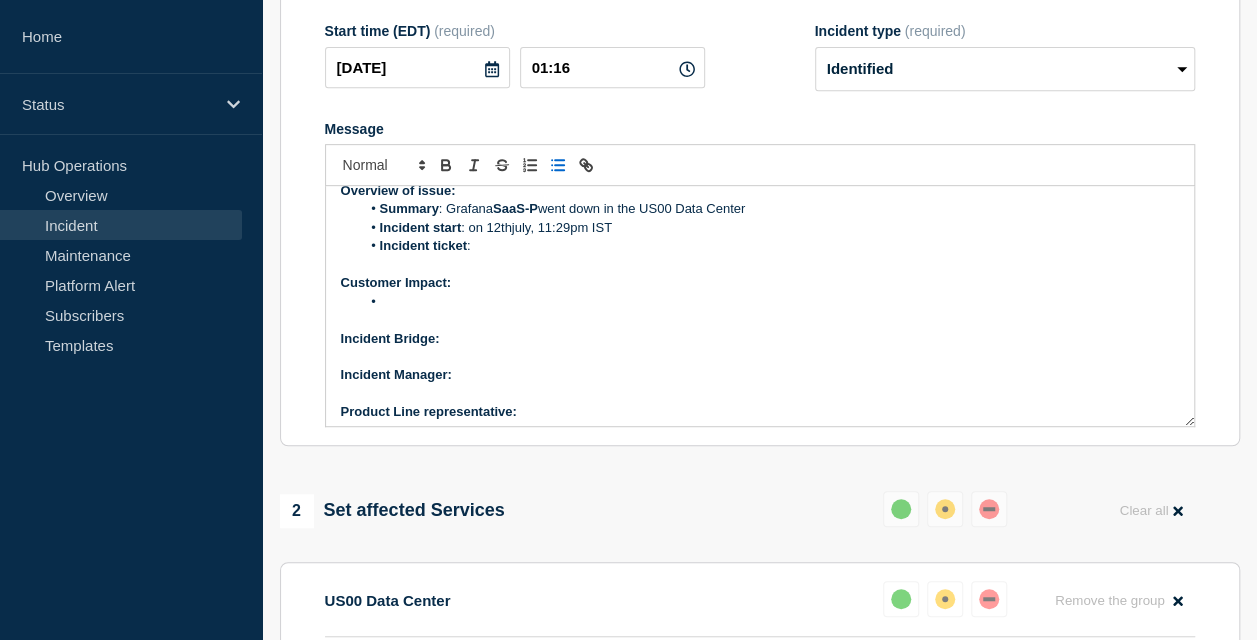 click on "Incident start : on 12thjuly, 11:29pm IST" at bounding box center (769, 228) 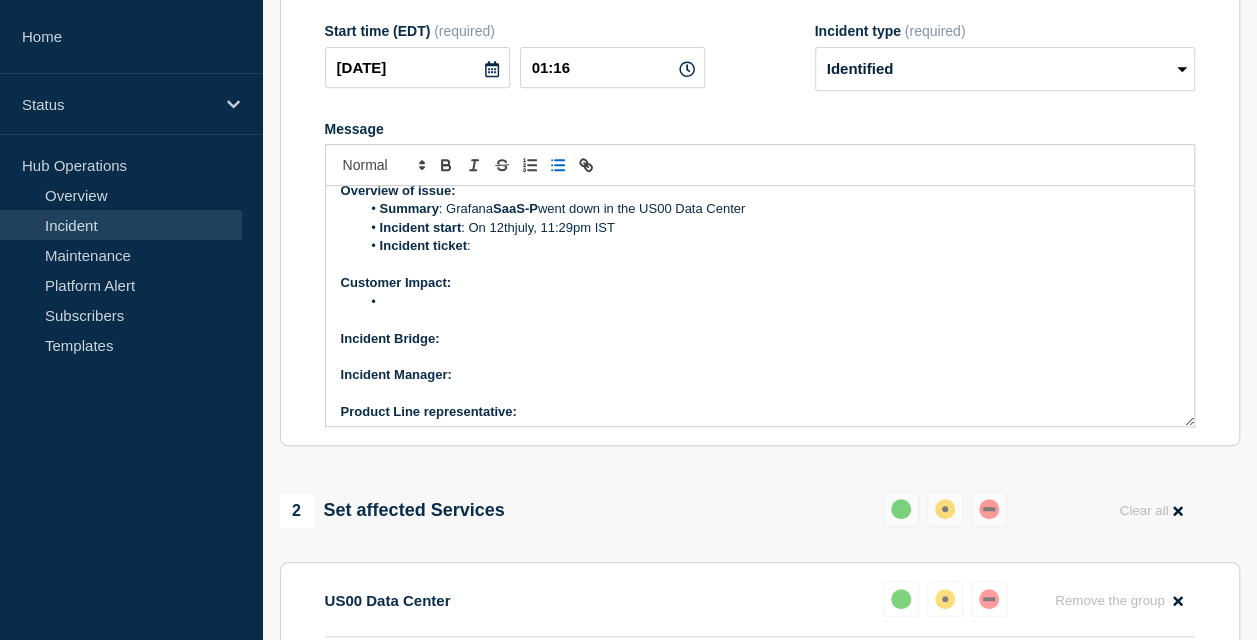 click on "Incident ticket :" at bounding box center (769, 246) 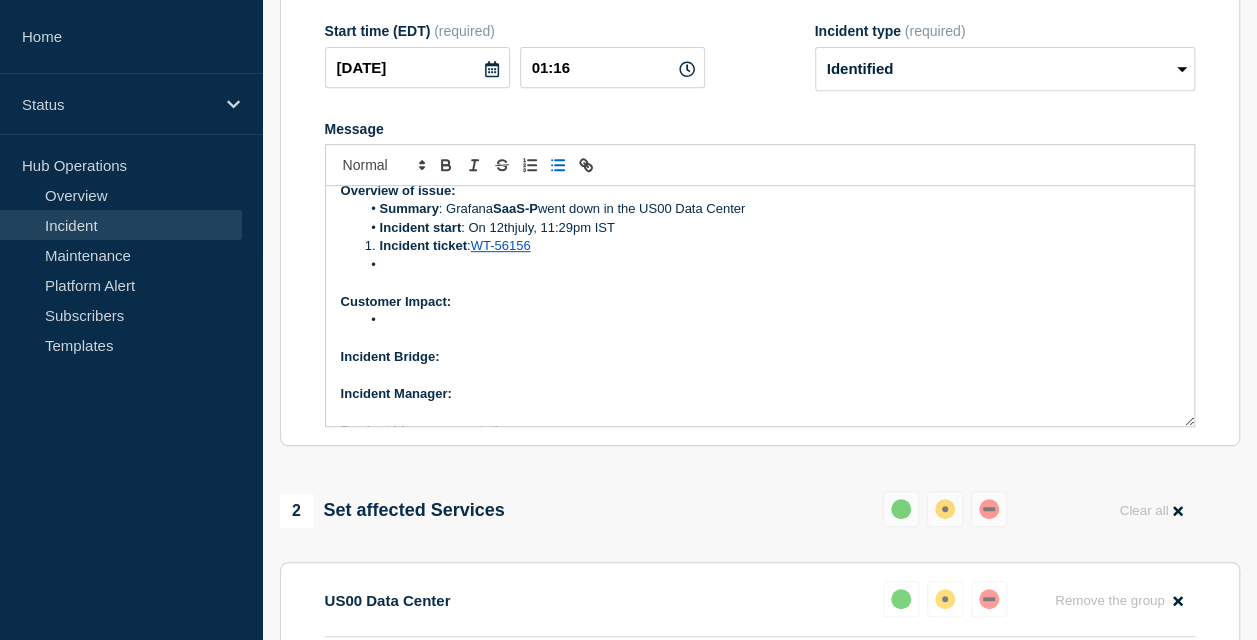 click at bounding box center (380, 246) 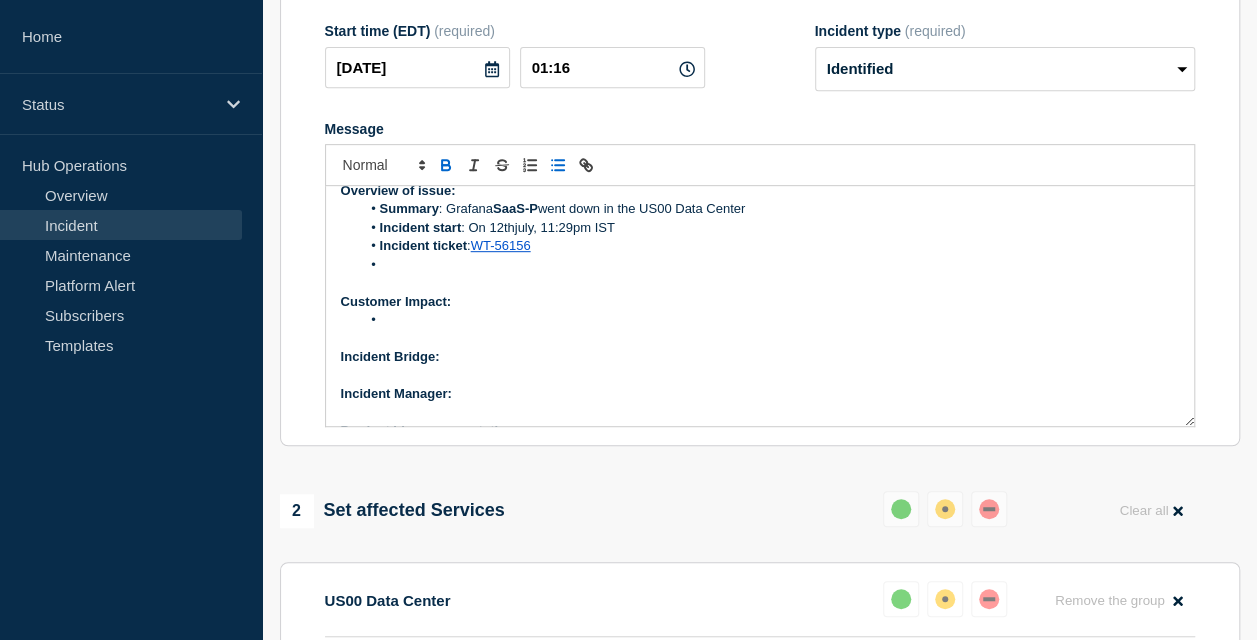 click at bounding box center [769, 265] 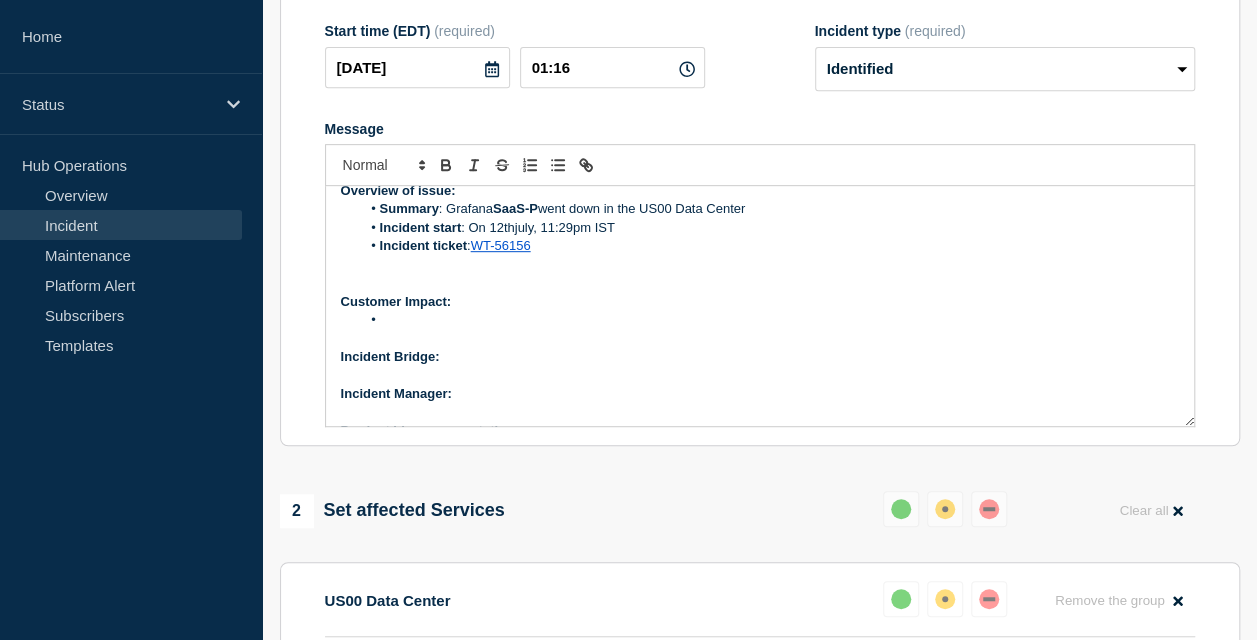click on "Incident Bridge:" at bounding box center [760, 357] 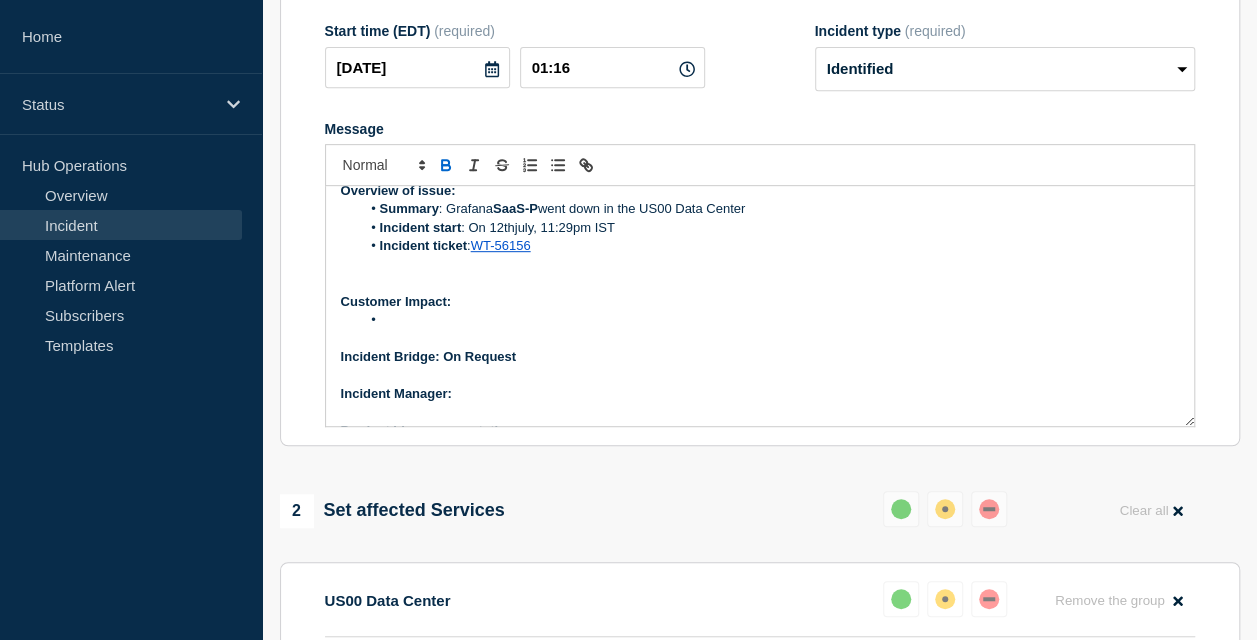 click on "Incident Manager:" at bounding box center (760, 394) 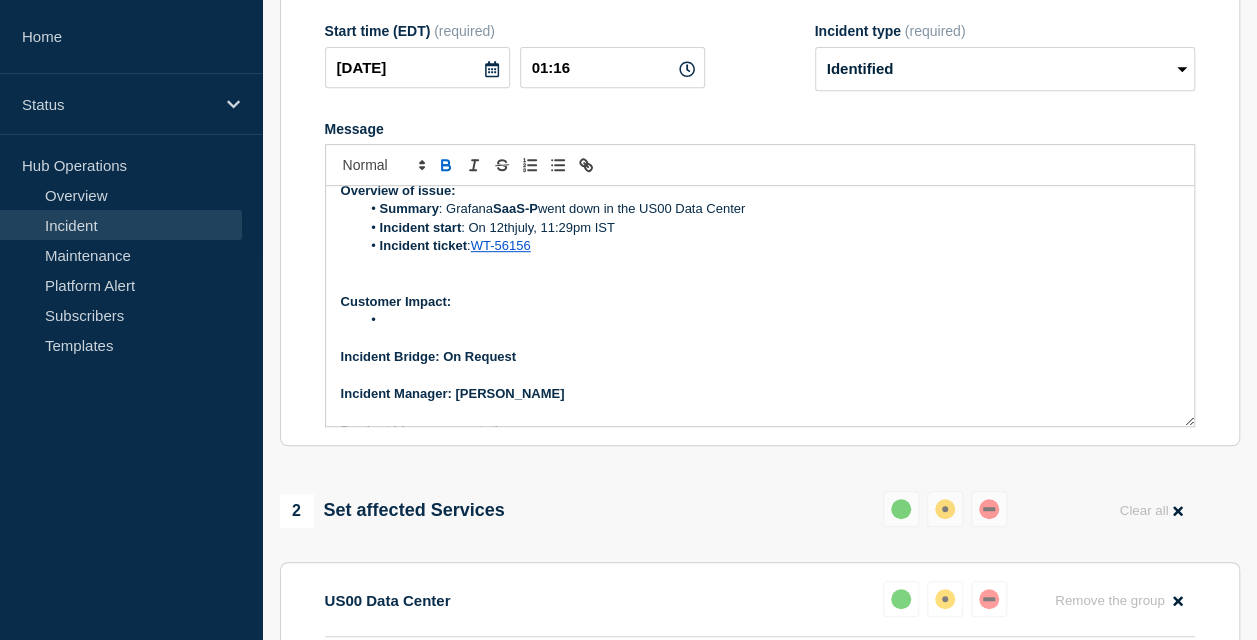scroll, scrollTop: 190, scrollLeft: 0, axis: vertical 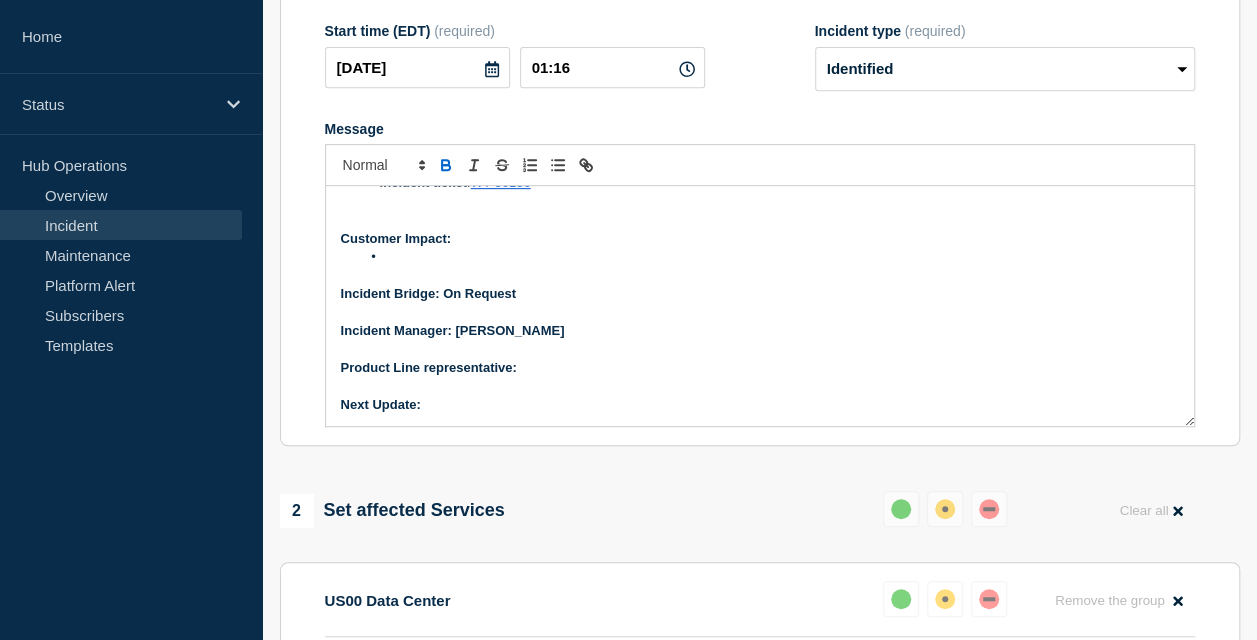 click on "Next Update:" at bounding box center [760, 405] 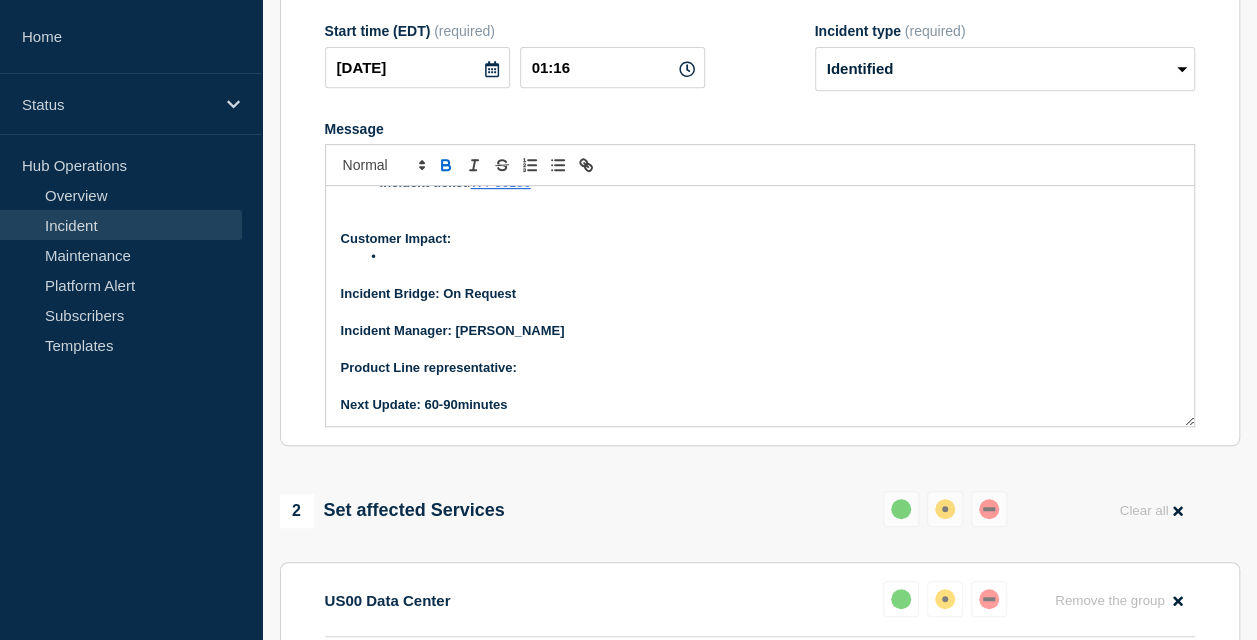 click on "Product Line representative:" at bounding box center [760, 368] 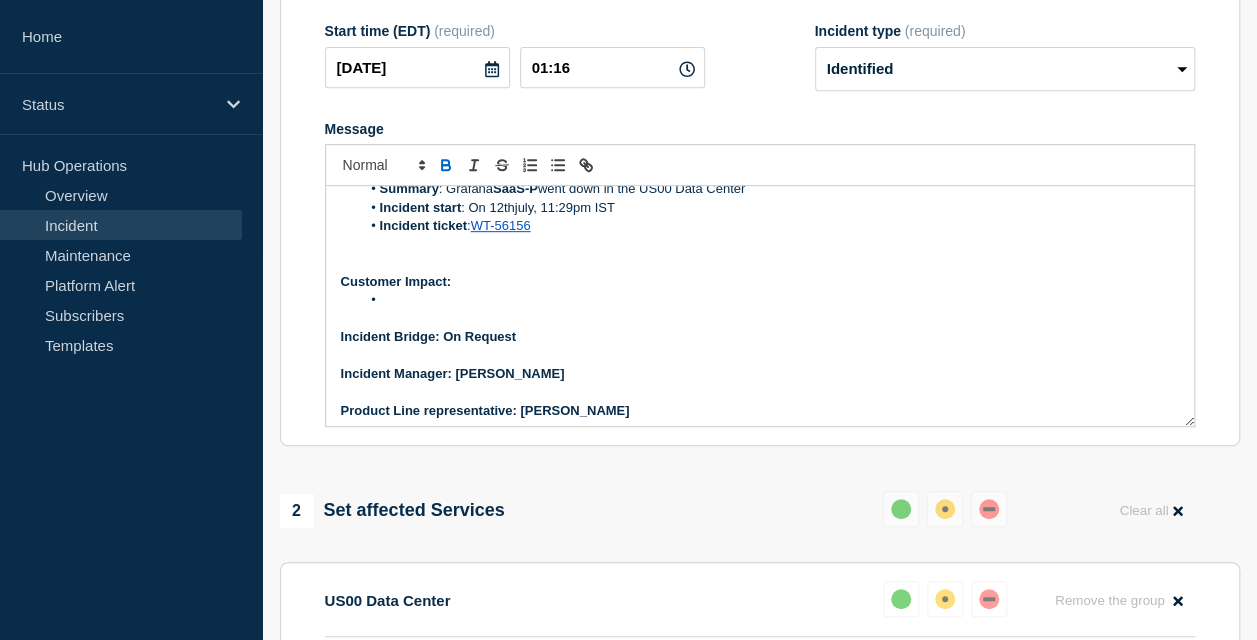 scroll, scrollTop: 146, scrollLeft: 0, axis: vertical 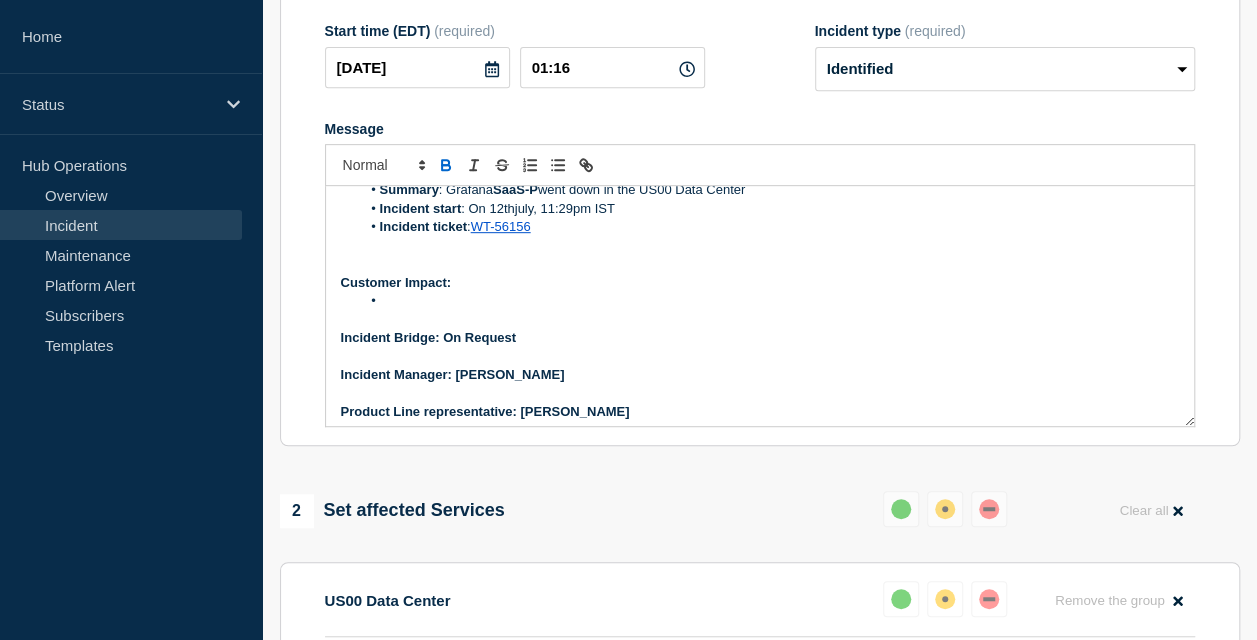 click at bounding box center [769, 301] 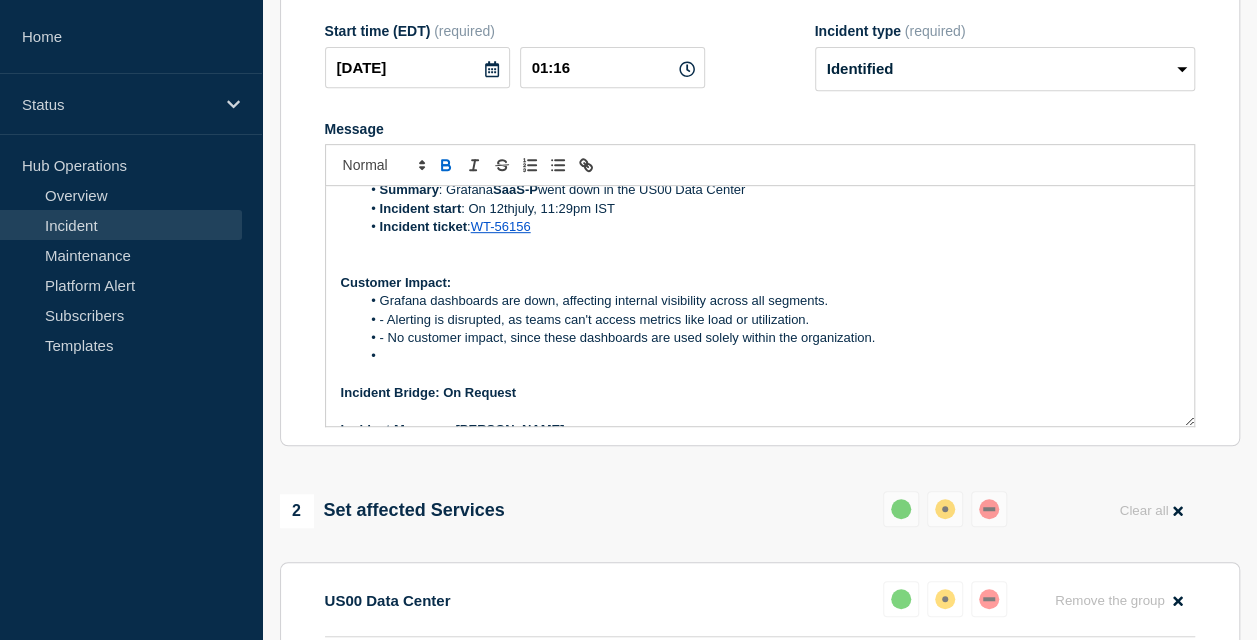 click on "- Alerting is disrupted, as teams can't access metrics like load or utilization." at bounding box center [769, 320] 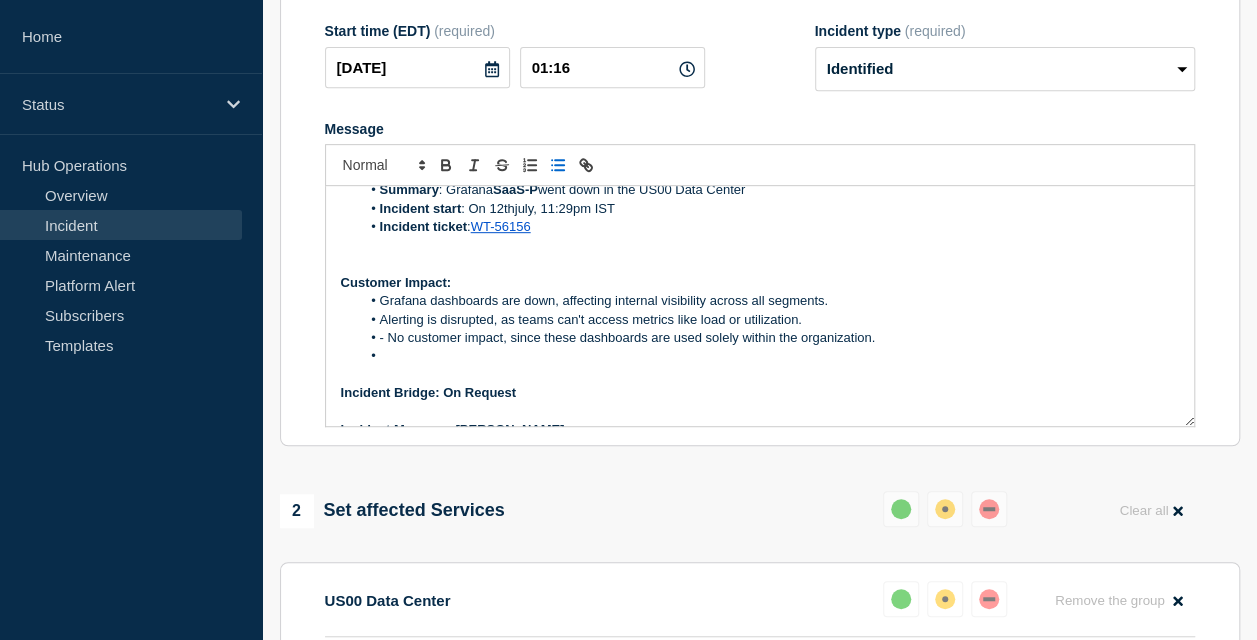 click on "- No customer impact, since these dashboards are used solely within the organization." at bounding box center [769, 338] 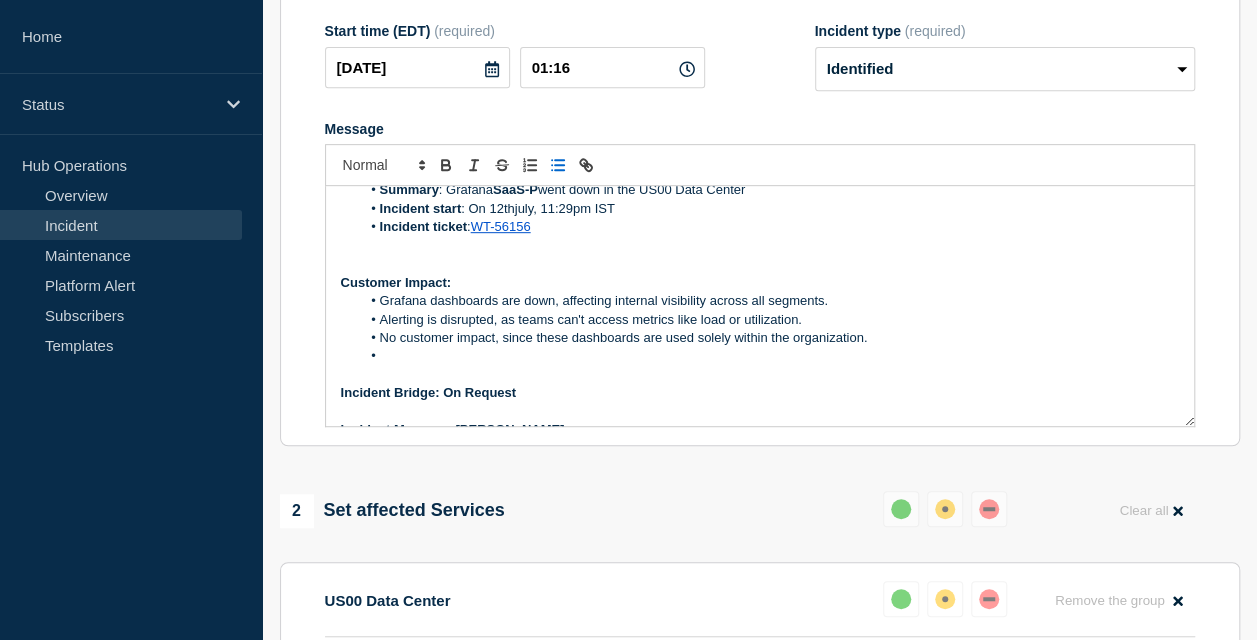 click at bounding box center (769, 356) 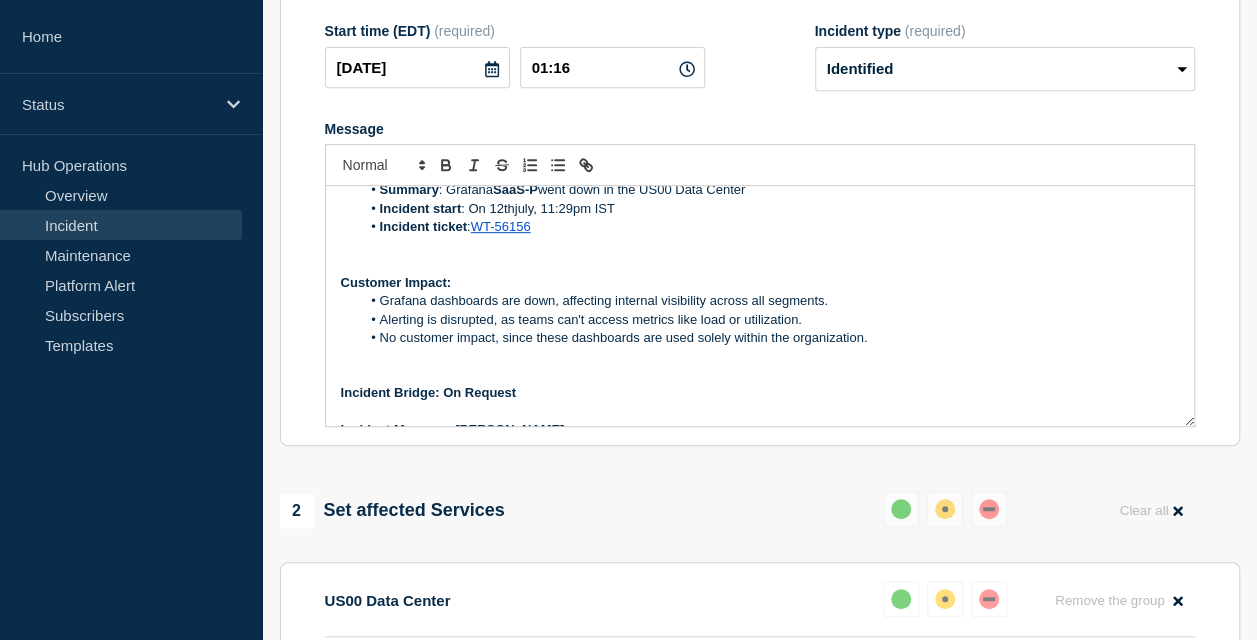 click on "Grafana dashboards are down, affecting internal visibility across all segments." at bounding box center [769, 301] 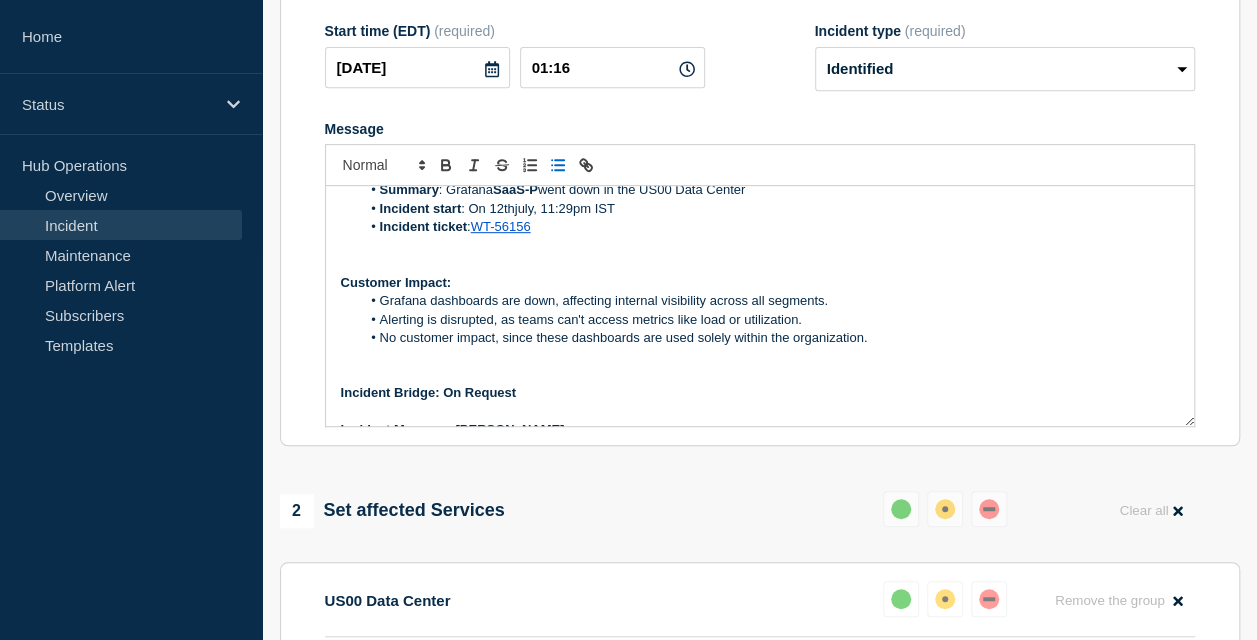 click at bounding box center (760, 375) 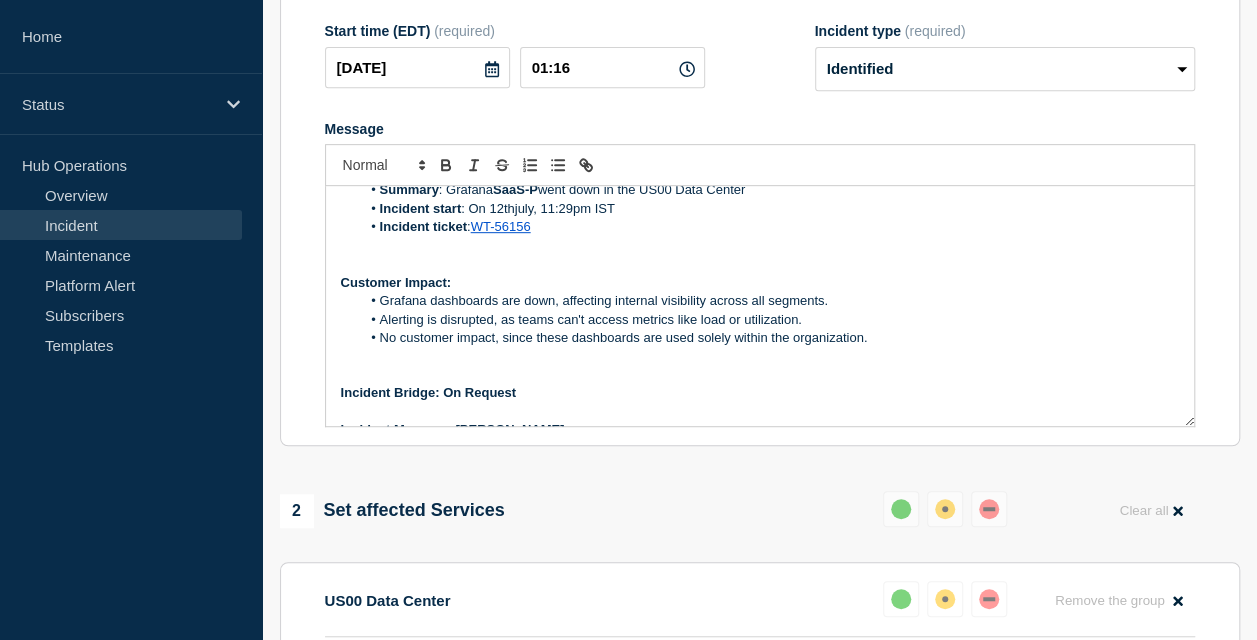 click on "Alerting is disrupted, as teams can't access metrics like load or utilization." at bounding box center [769, 320] 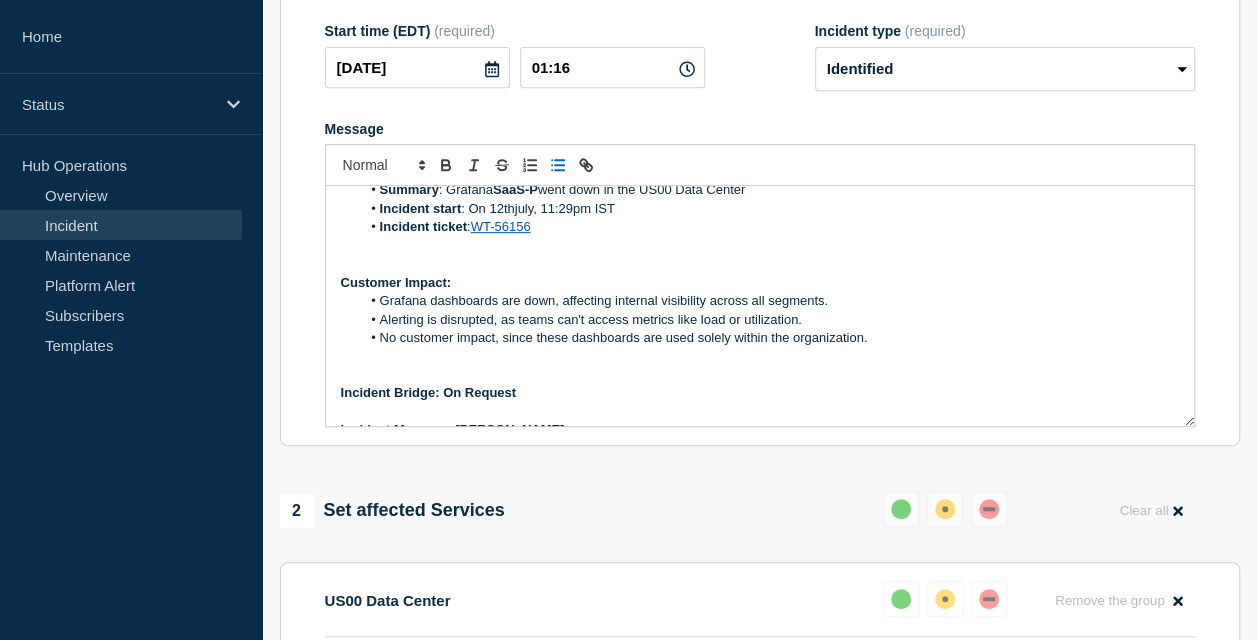 click on "Grafana dashboards are down, affecting internal visibility across all segments." at bounding box center (769, 301) 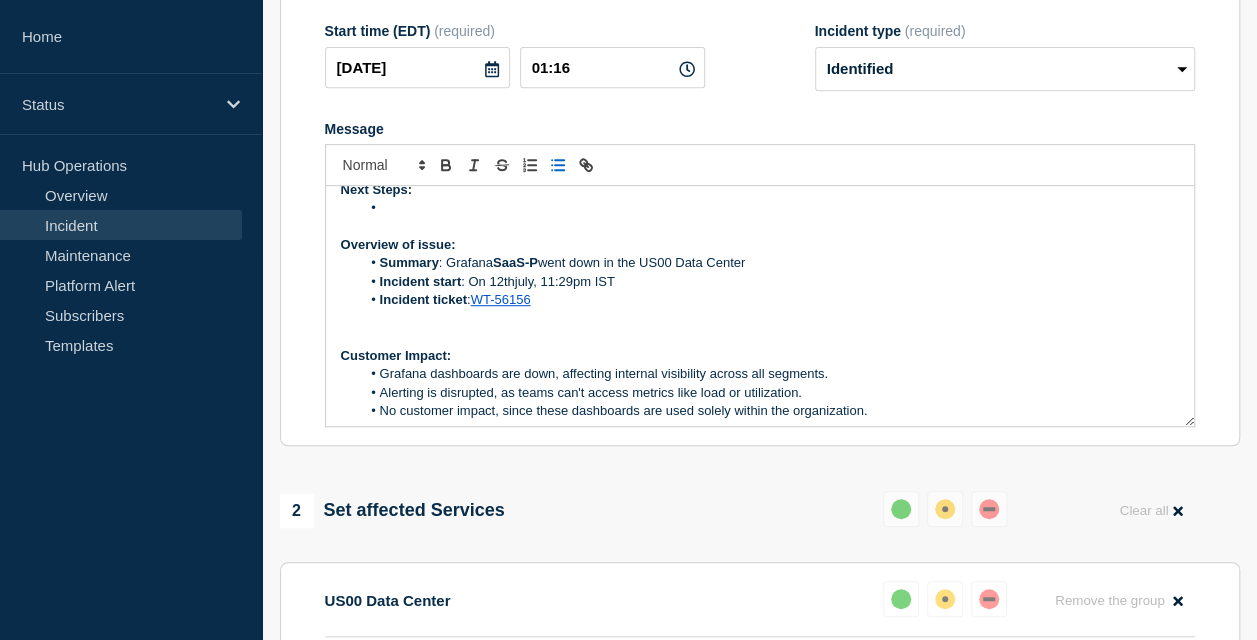 scroll, scrollTop: 0, scrollLeft: 0, axis: both 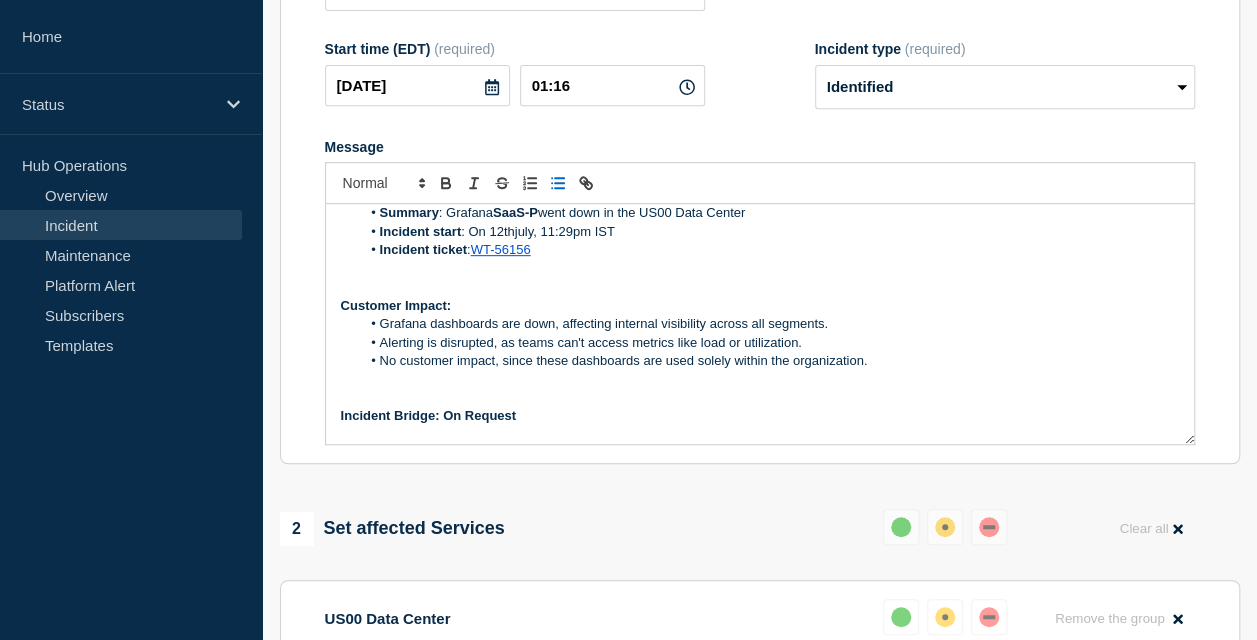 click on "Alerting is disrupted, as teams can't access metrics like load or utilization." at bounding box center (769, 343) 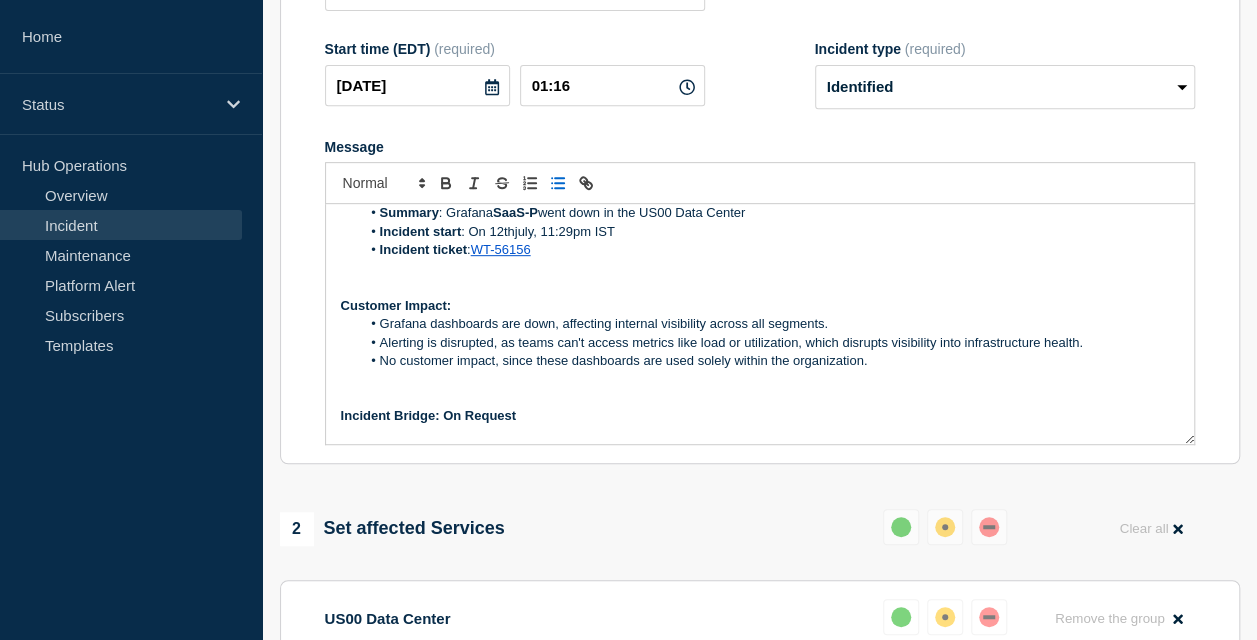 click on "No customer impact, since these dashboards are used solely within the organization." at bounding box center [769, 361] 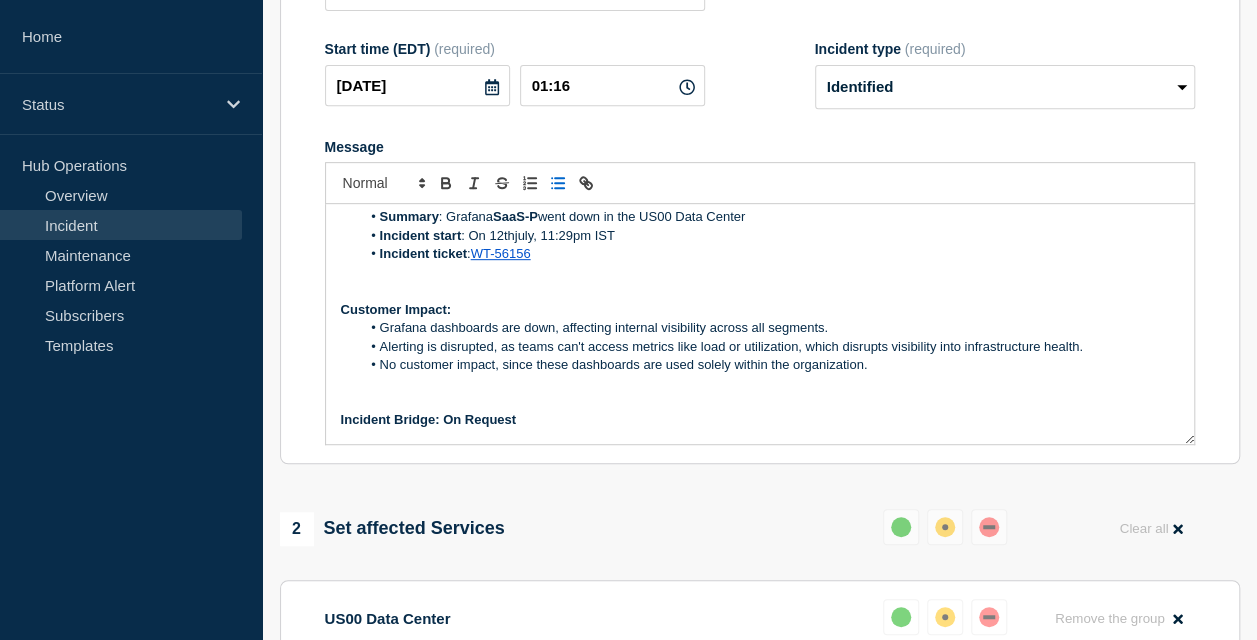 scroll, scrollTop: 137, scrollLeft: 0, axis: vertical 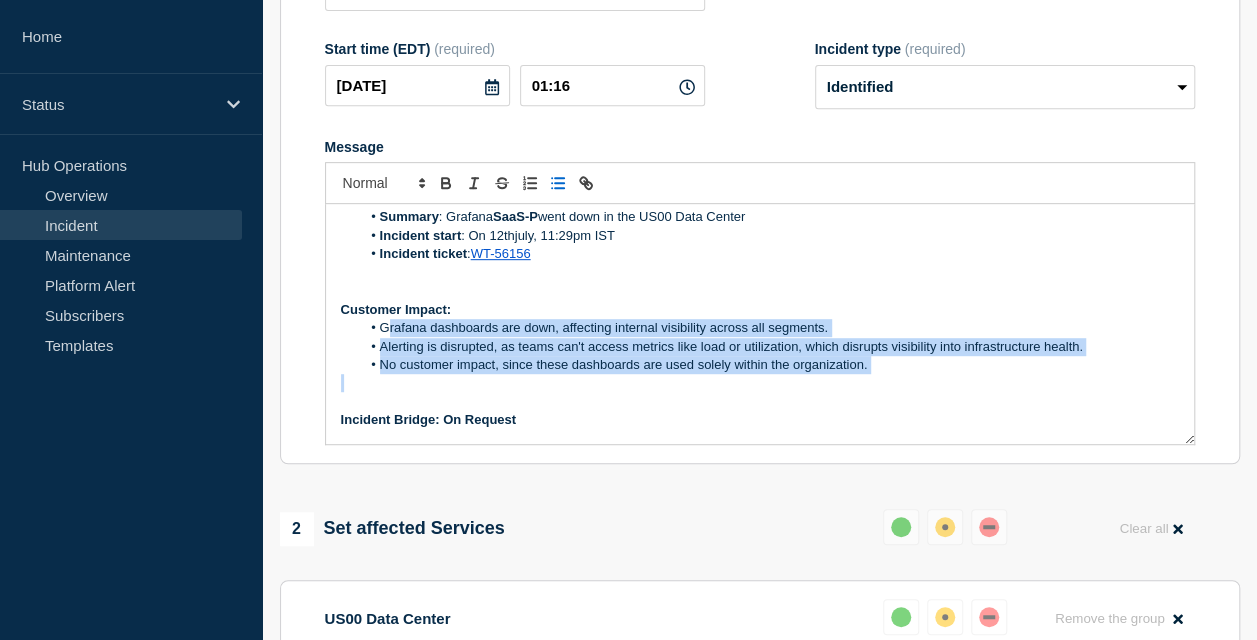 drag, startPoint x: 380, startPoint y: 383, endPoint x: 642, endPoint y: 430, distance: 266.18228 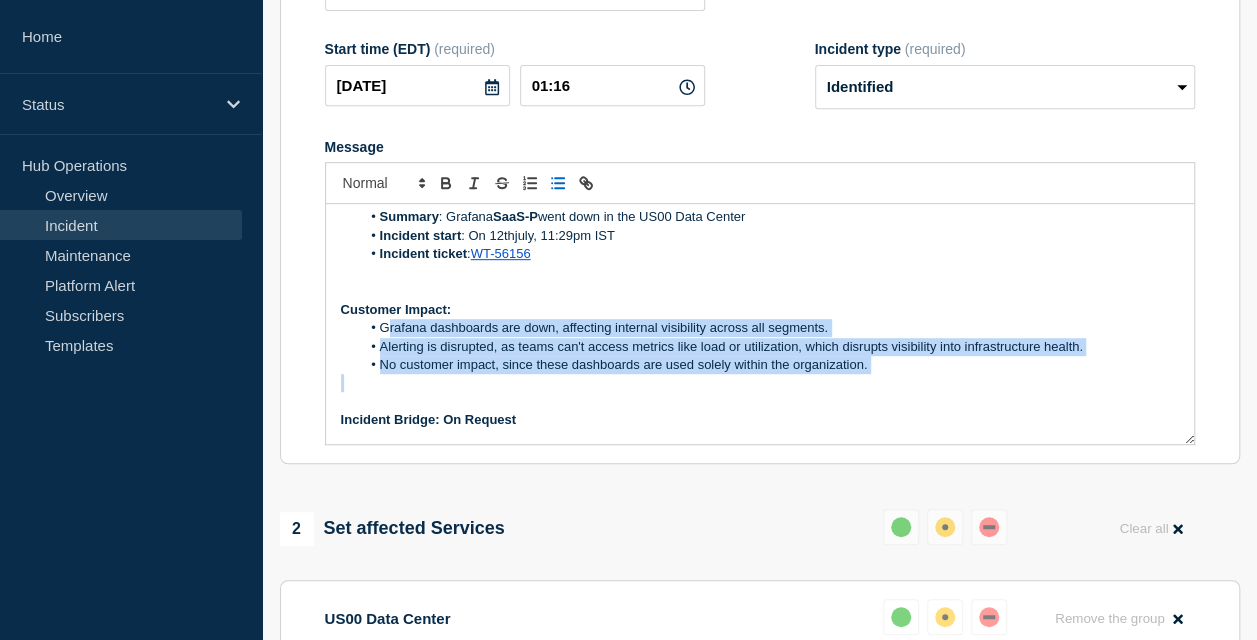 copy on "Grafana dashboards are down, affecting internal visibility across all segments.  Alerting is disrupted, as teams can't access metrics like load or utilization, which disrupts visibility into infrastructure health.  No customer impact, since these dashboards are used solely within the organization." 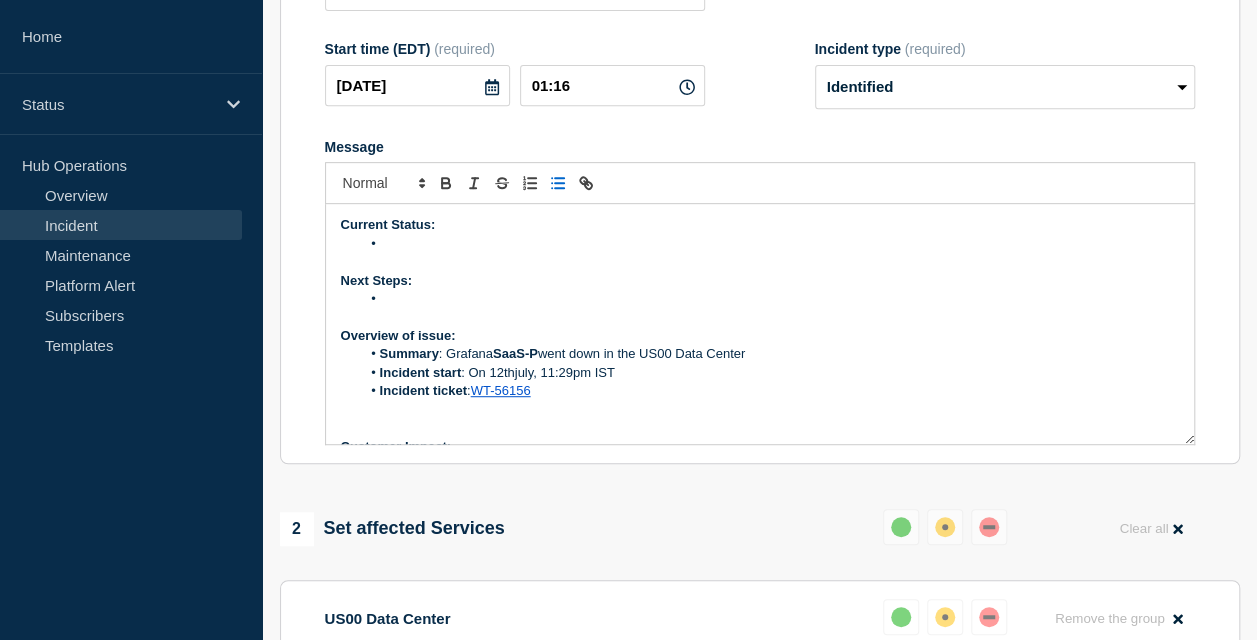 click at bounding box center [769, 244] 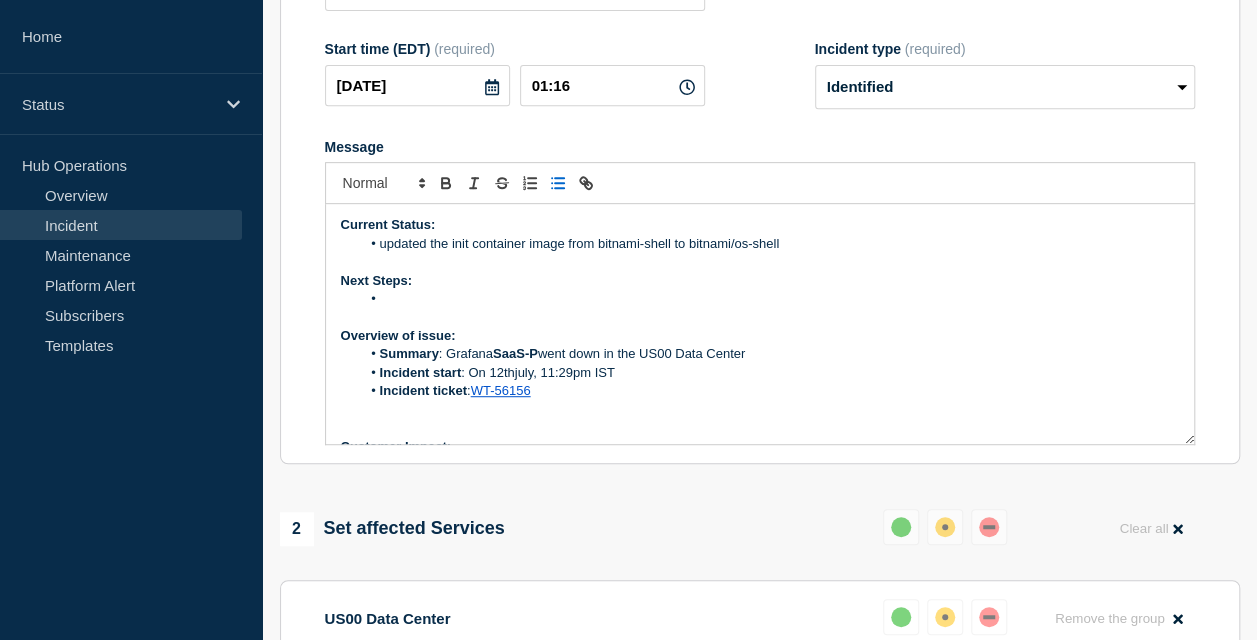click at bounding box center [380, 244] 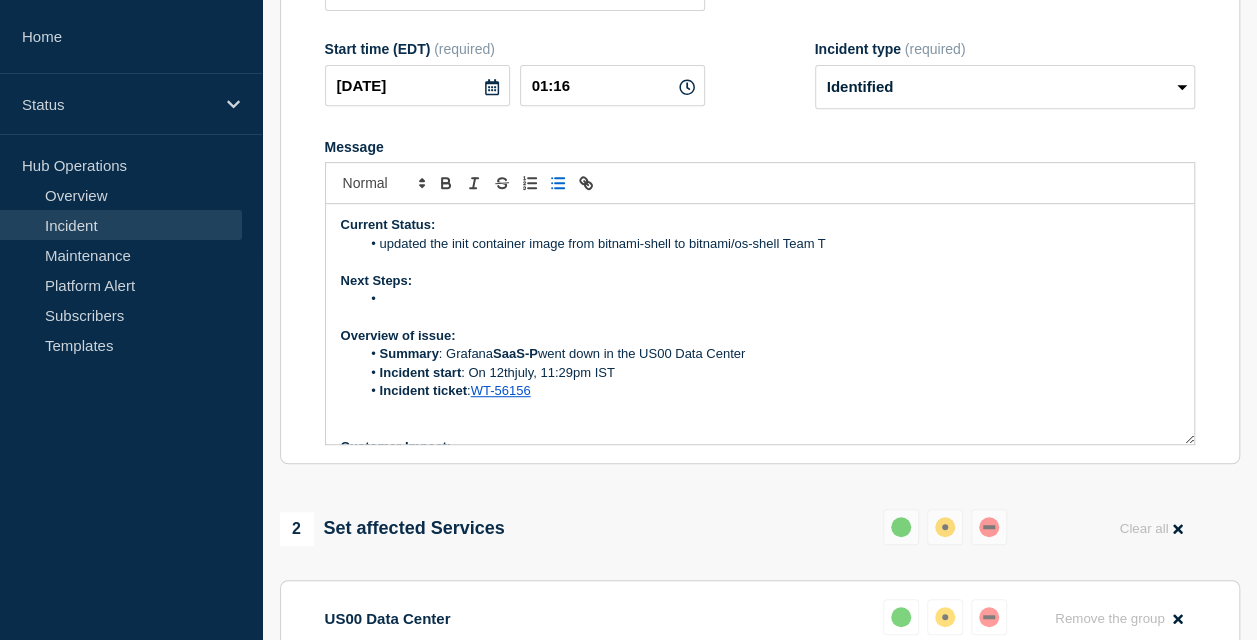 click on "updated the init container image from bitnami-shell to bitnami/os-shell Team T" at bounding box center (769, 244) 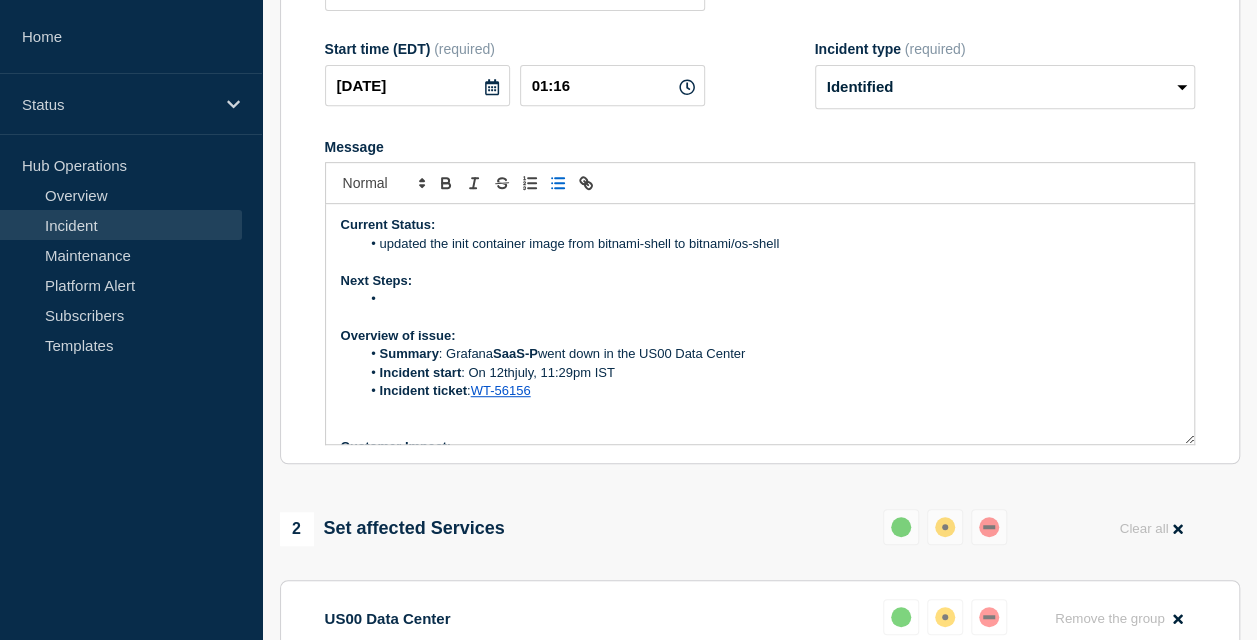 click on "updated the init container image from bitnami-shell to bitnami/os-shell" at bounding box center [769, 244] 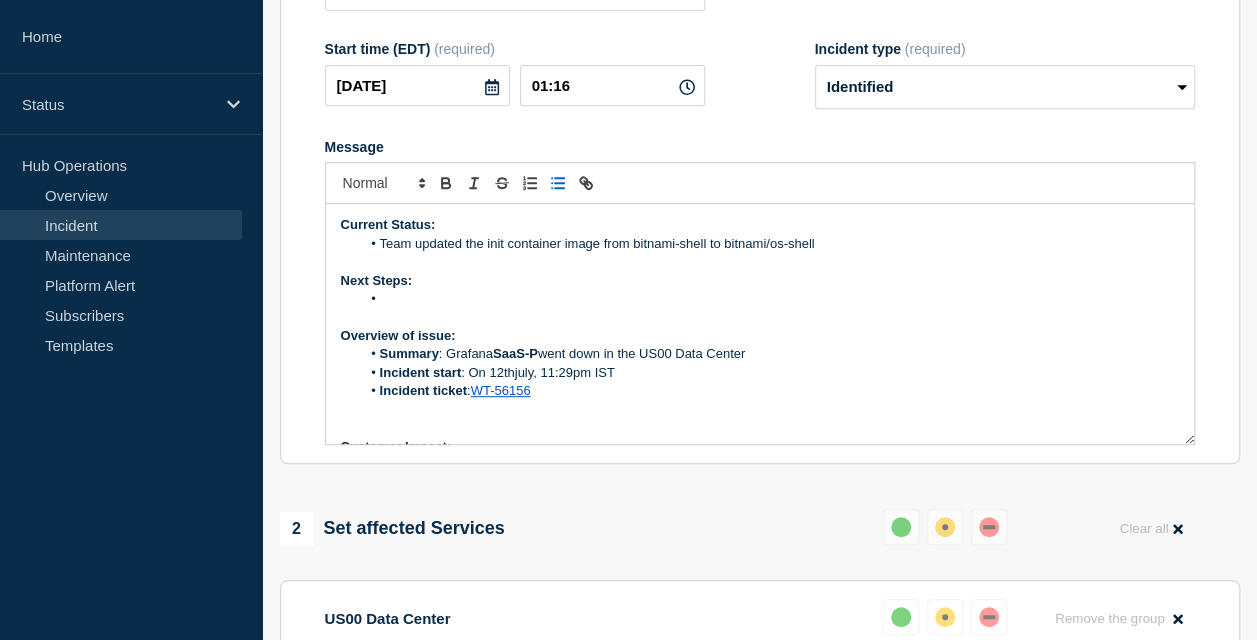 click on "Team updated the init container image from bitnami-shell to bitnami/os-shell" at bounding box center (769, 244) 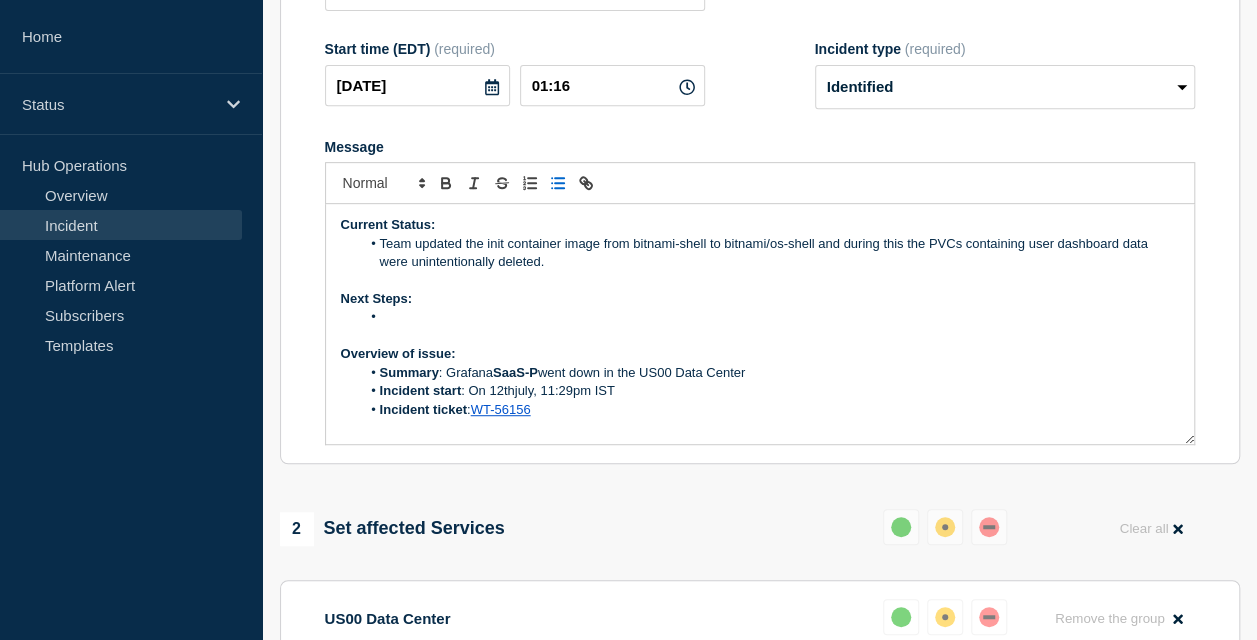 click on "Team updated the init container image from bitnami-shell to bitnami/os-shell and during this the PVCs containing user dashboard data were unintentionally deleted." at bounding box center (769, 253) 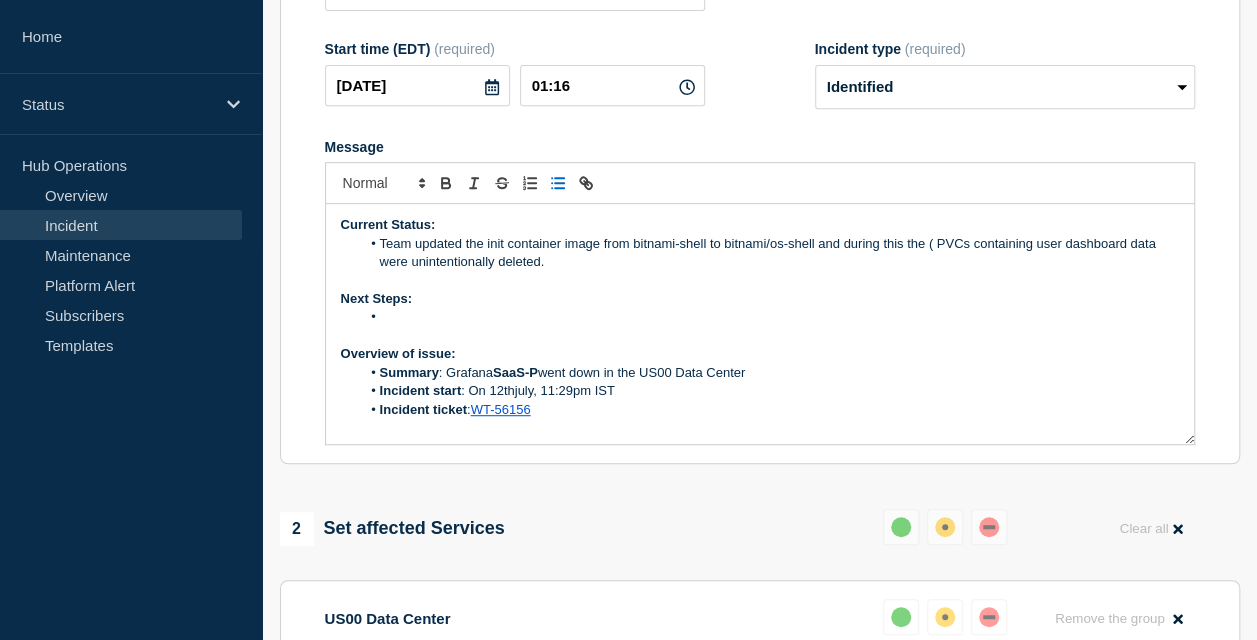 click on "Team updated the init container image from bitnami-shell to bitnami/os-shell and during this the ( PVCs containing user dashboard data were unintentionally deleted." at bounding box center (769, 253) 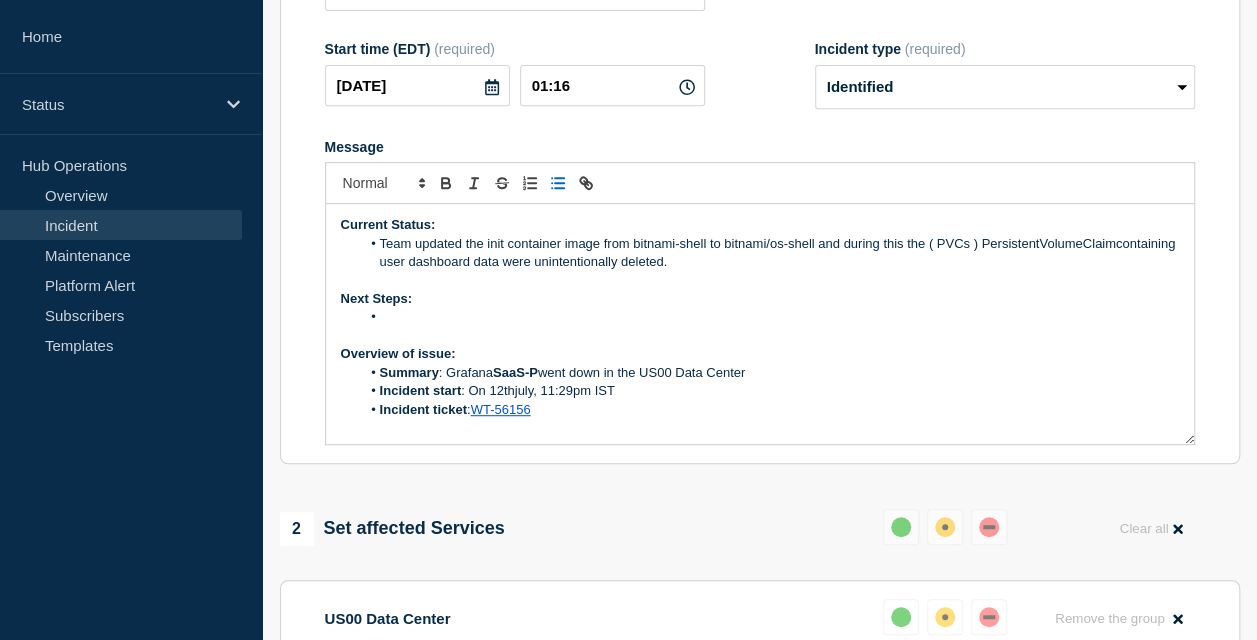 click on "2  Set affected Services  Reset Clear all" at bounding box center [760, 528] 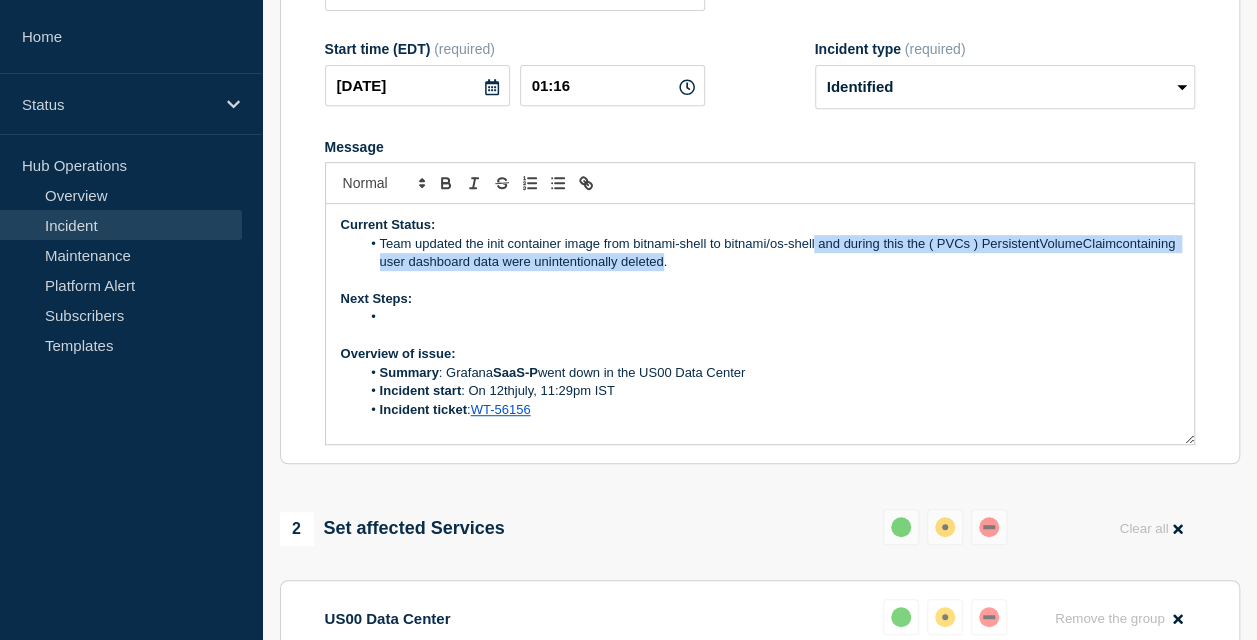 drag, startPoint x: 814, startPoint y: 298, endPoint x: 856, endPoint y: 318, distance: 46.518814 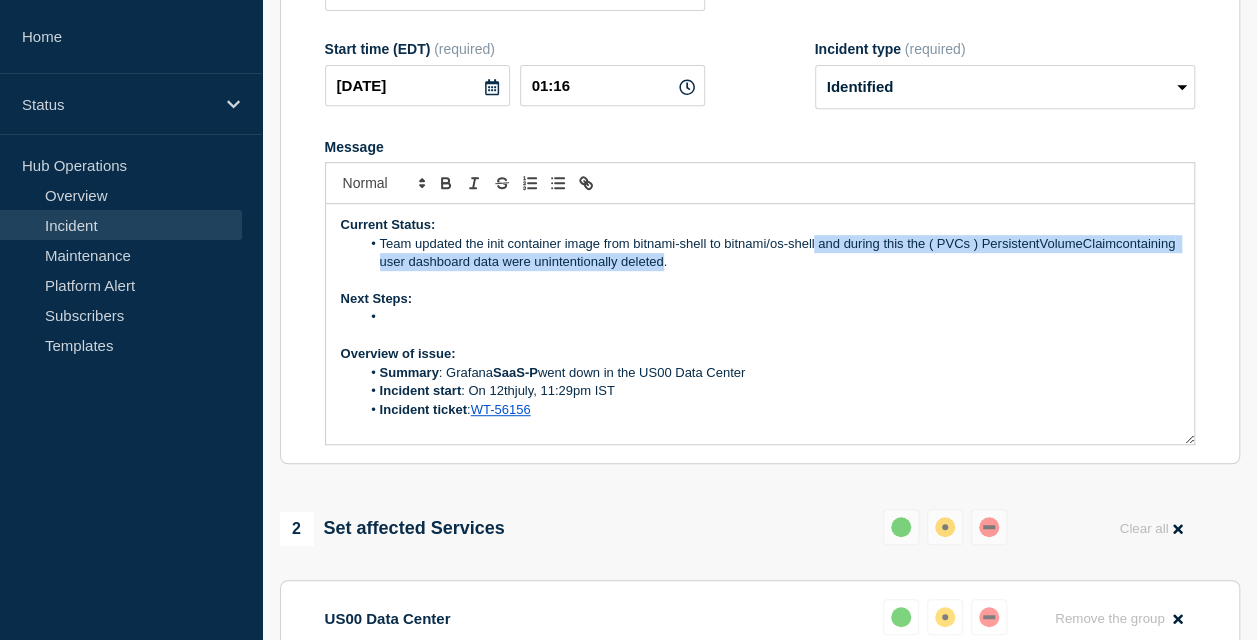 click on "Team updated the init container image from bitnami-shell to bitnami/os-shell and during this the ( PVCs ) PersistentVolumeClaimcontaining user dashboard data were unintentionally deleted." at bounding box center [769, 253] 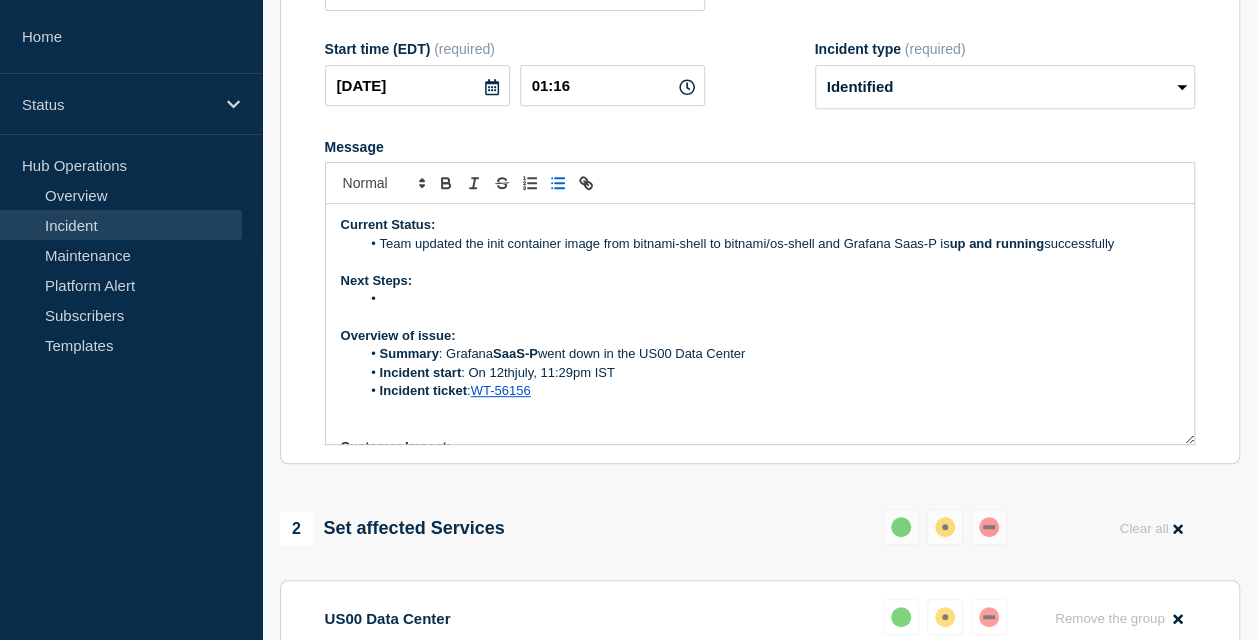 drag, startPoint x: 378, startPoint y: 300, endPoint x: 1122, endPoint y: 296, distance: 744.01074 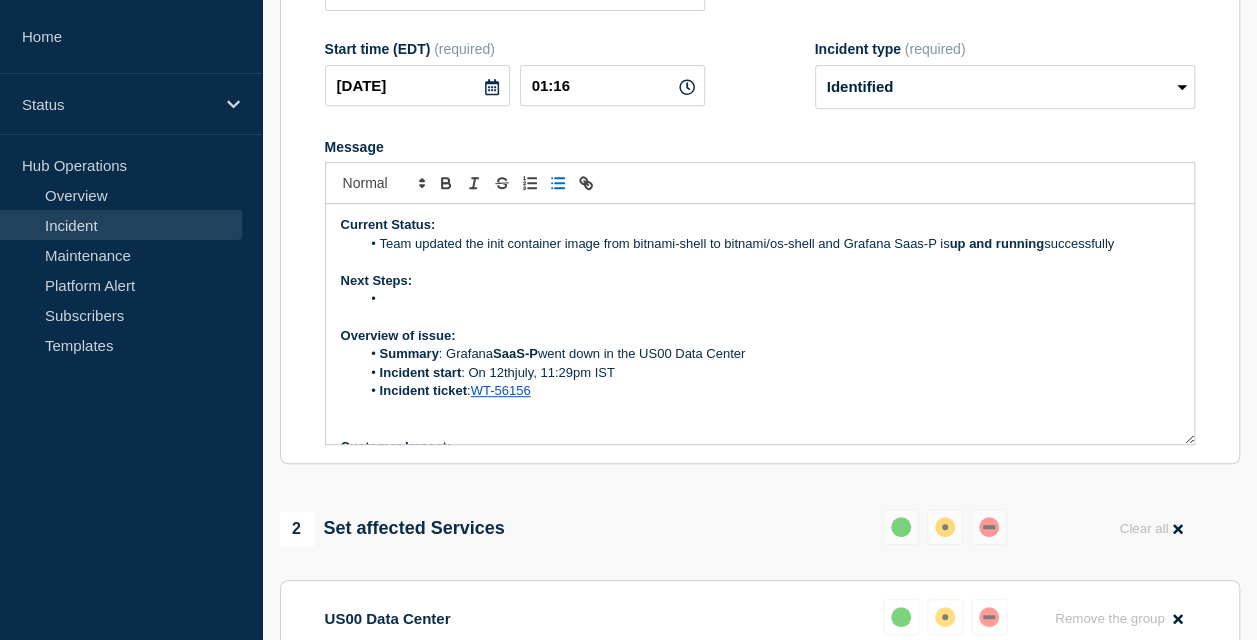 click on "Team updated the init container image from bitnami-shell to bitnami/os-shell and Grafana Saas-P is  up and running  successfully" at bounding box center (769, 244) 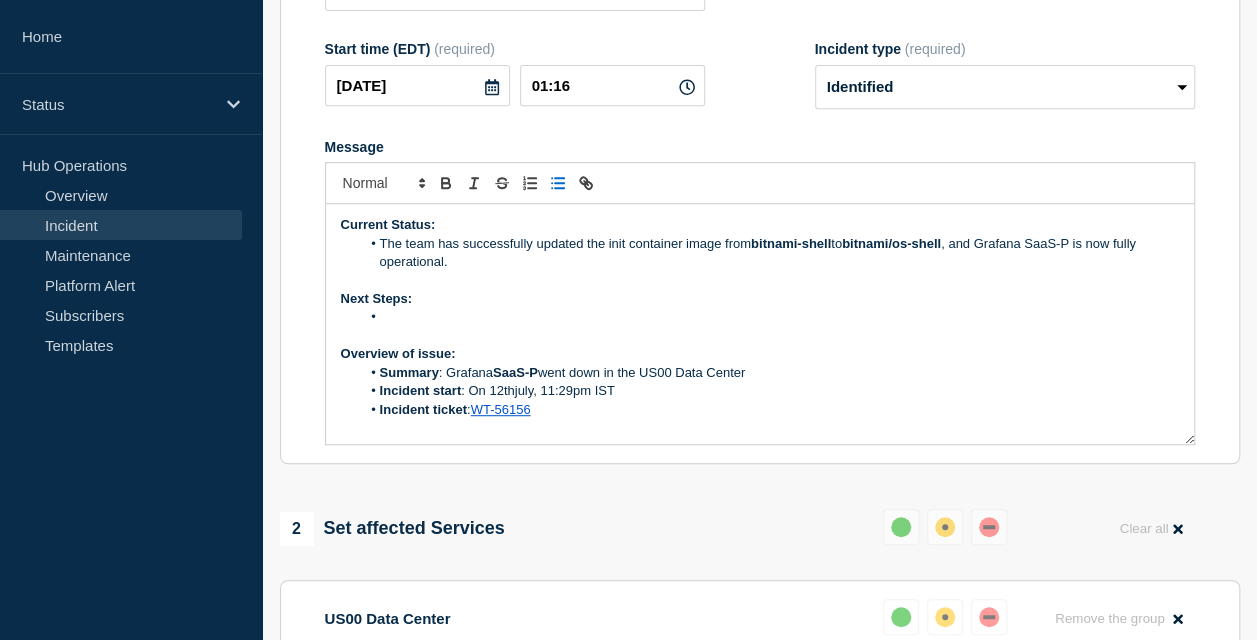 click at bounding box center (769, 317) 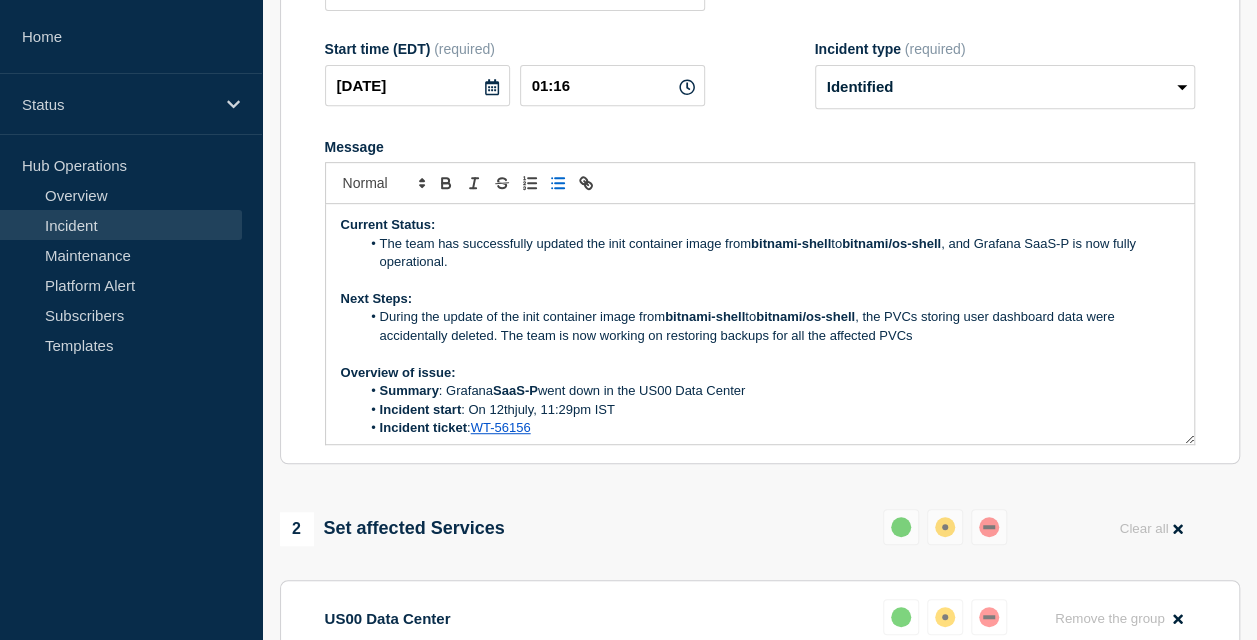 click on "During the update of the init container image from  bitnami-shell  to  bitnami/os-shell , the PVCs storing user dashboard data were accidentally deleted. The team is now working on restoring backups for all the affected PVCs" at bounding box center [769, 326] 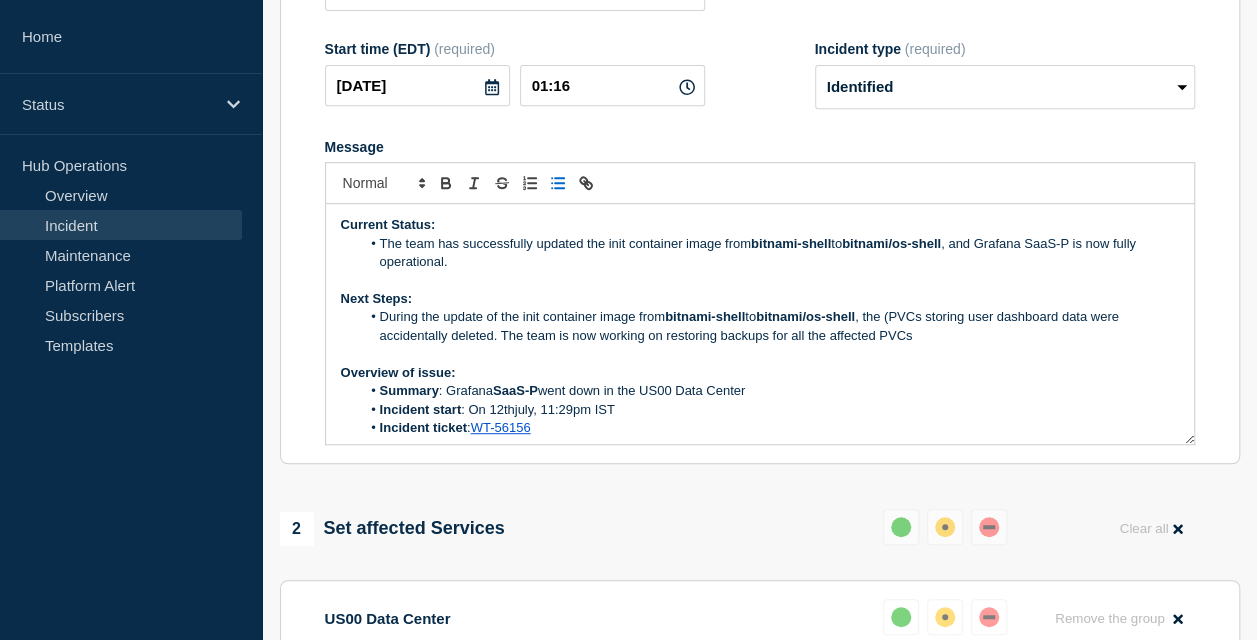 click on "During the update of the init container image from  bitnami-shell  to  bitnami/os-shell , the (PVCs storing user dashboard data were accidentally deleted. The team is now working on restoring backups for all the affected PVCs" at bounding box center (769, 326) 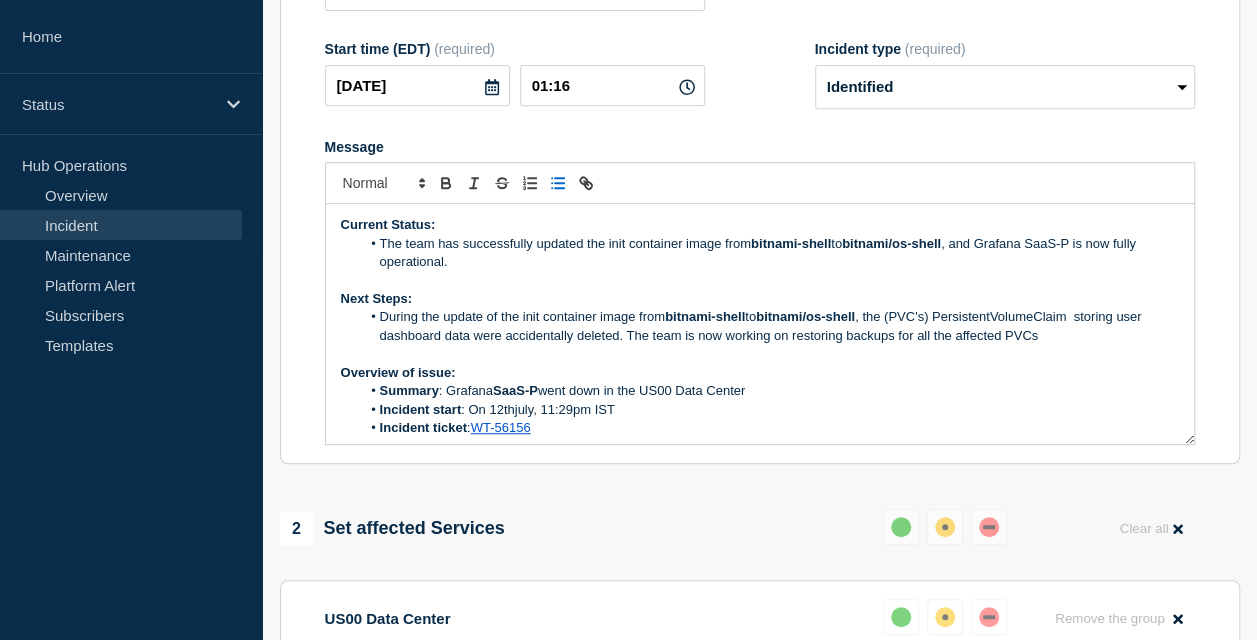 click on "During the update of the init container image from  bitnami-shell  to  bitnami/os-shell , the (PVC's) PersistentVolumeClaim  storing user dashboard data were accidentally deleted. The team is now working on restoring backups for all the affected PVCs" at bounding box center [769, 326] 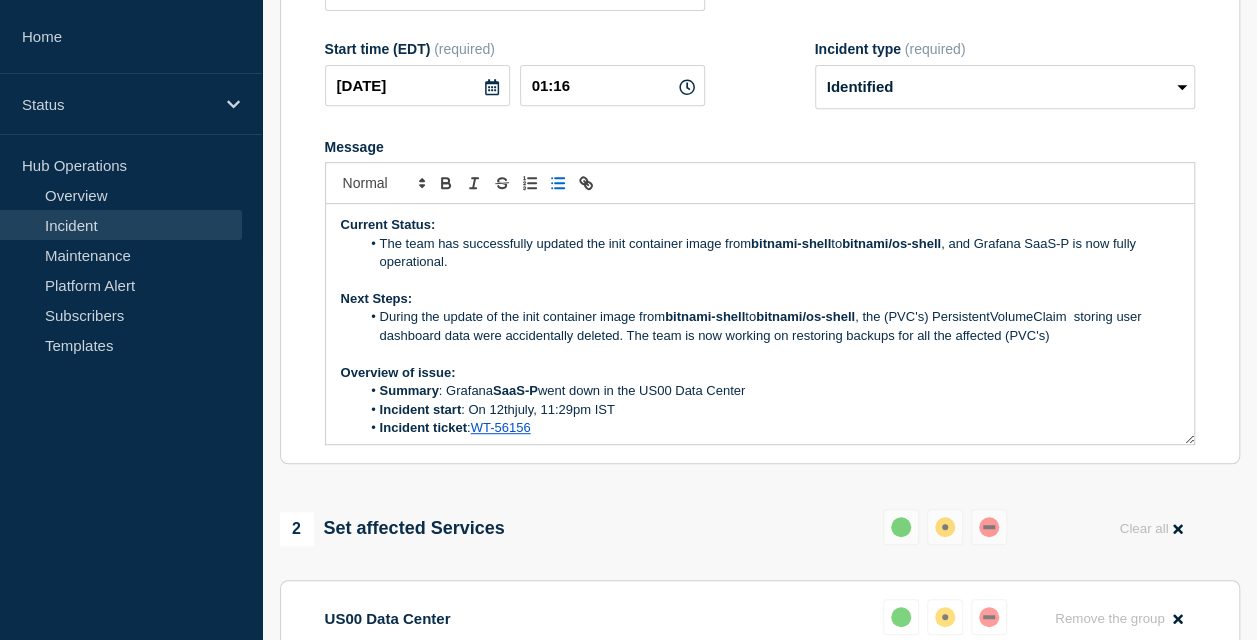 click on "During the update of the init container image from  bitnami-shell  to  bitnami/os-shell , the (PVC's) PersistentVolumeClaim  storing user dashboard data were accidentally deleted. The team is now working on restoring backups for all the affected (PVC's)" at bounding box center (769, 326) 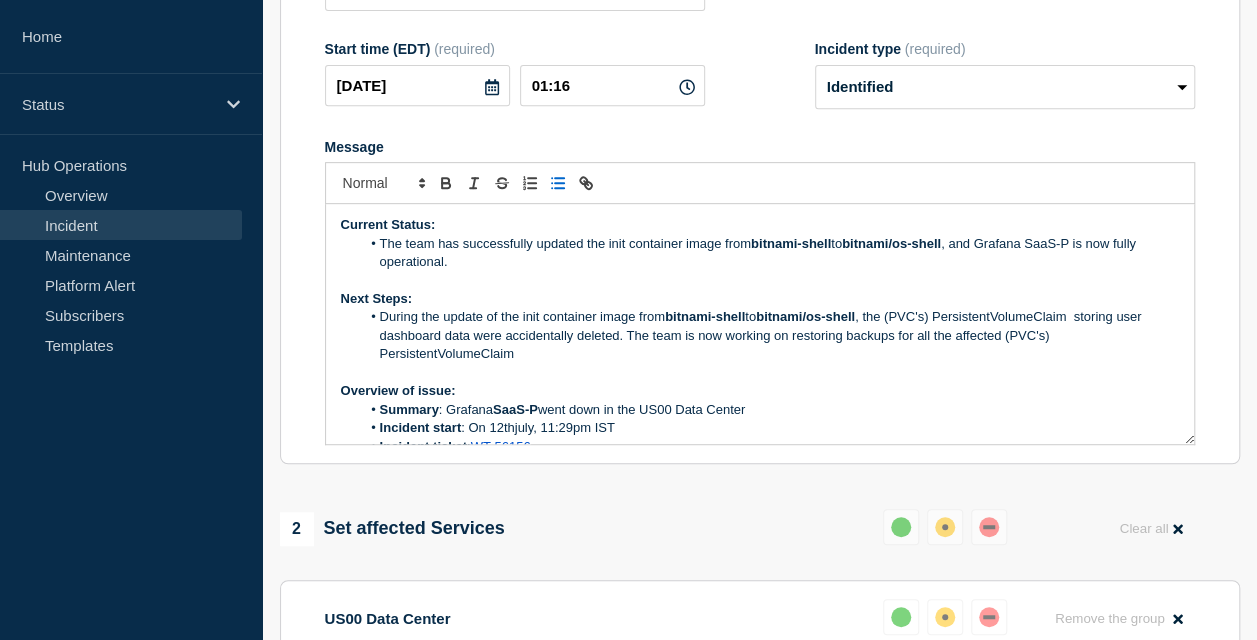 click on "During the update of the init container image from  bitnami-shell  to  bitnami/os-shell , the (PVC's) PersistentVolumeClaim  storing user dashboard data were accidentally deleted. The team is now working on restoring backups for all the affected (PVC's) PersistentVolumeClaim" at bounding box center (769, 335) 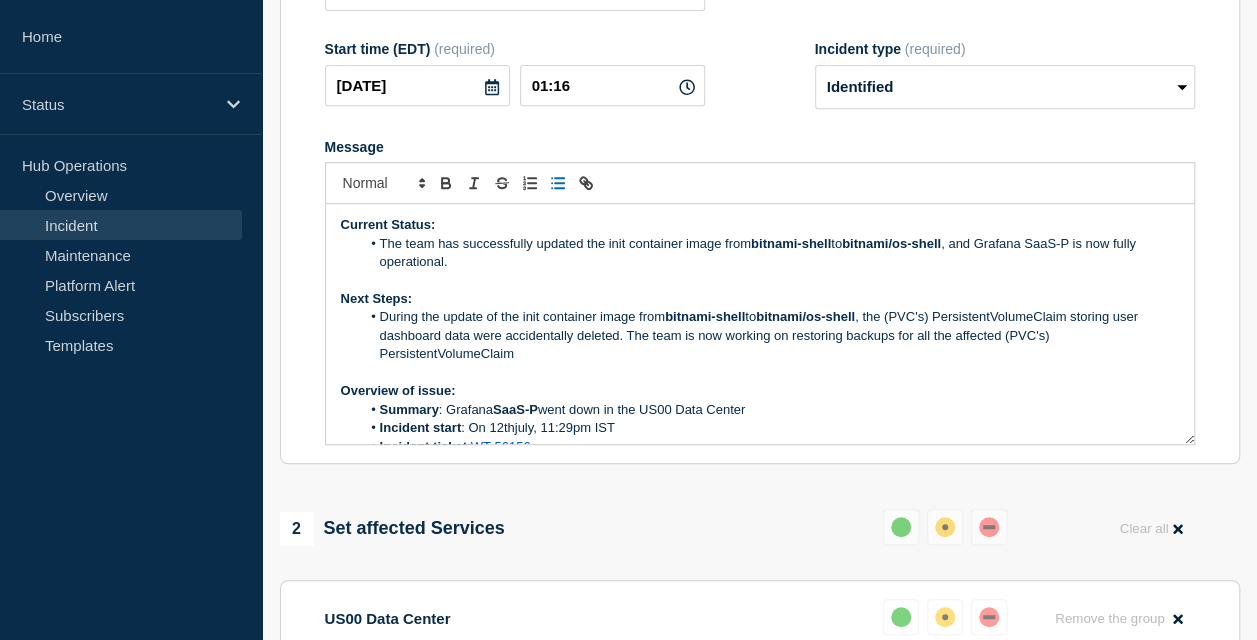 click on "Incident start : On 12thjuly, 11:29pm IST" at bounding box center [769, 428] 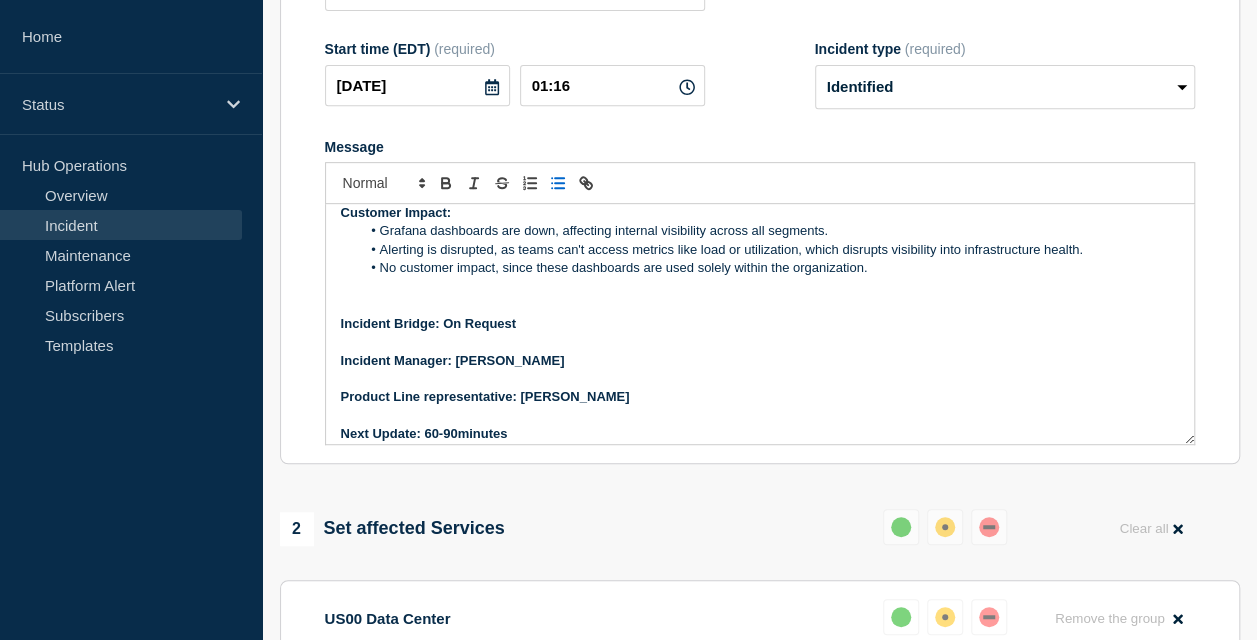 scroll, scrollTop: 300, scrollLeft: 0, axis: vertical 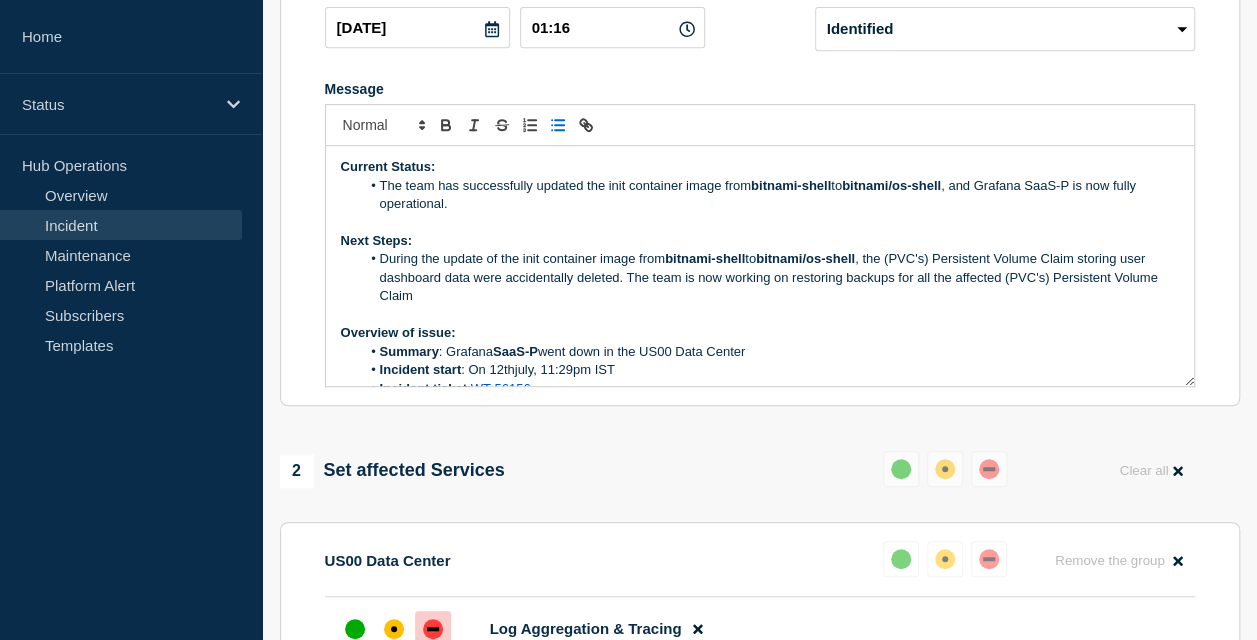 click on "During the update of the init container image from  bitnami-shell  to  bitnami/os-shell , the (PVC's) Persistent Volume Claim storing user dashboard data were accidentally deleted. The team is now working on restoring backups for all the affected (PVC's) Persistent Volume Claim" at bounding box center [769, 277] 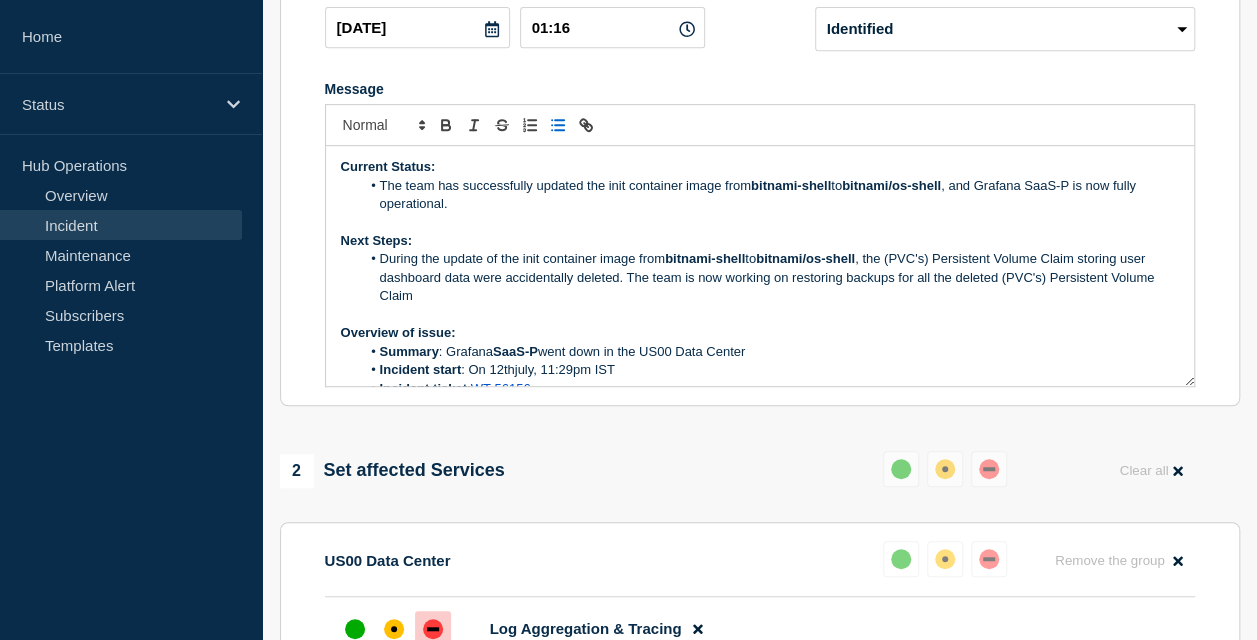 click on "During the update of the init container image from  bitnami-shell  to  bitnami/os-shell , the (PVC's) Persistent Volume Claim storing user dashboard data were accidentally deleted. The team is now working on restoring backups for all the deleted (PVC's) Persistent Volume Claim" at bounding box center [769, 277] 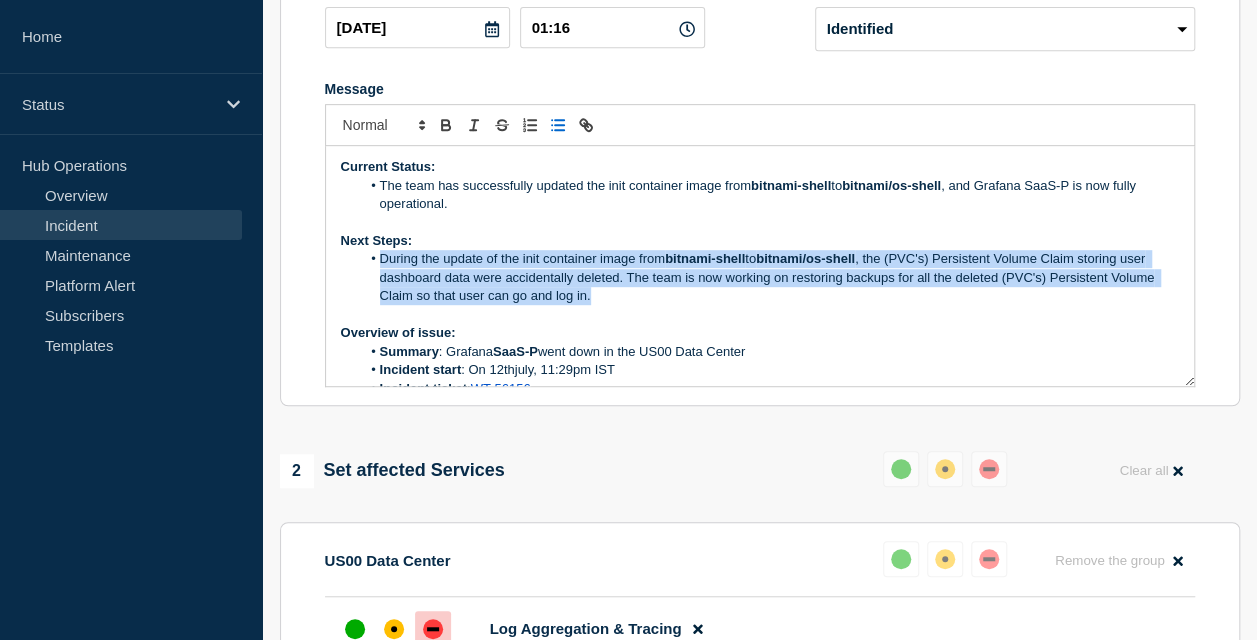 drag, startPoint x: 378, startPoint y: 316, endPoint x: 613, endPoint y: 352, distance: 237.74146 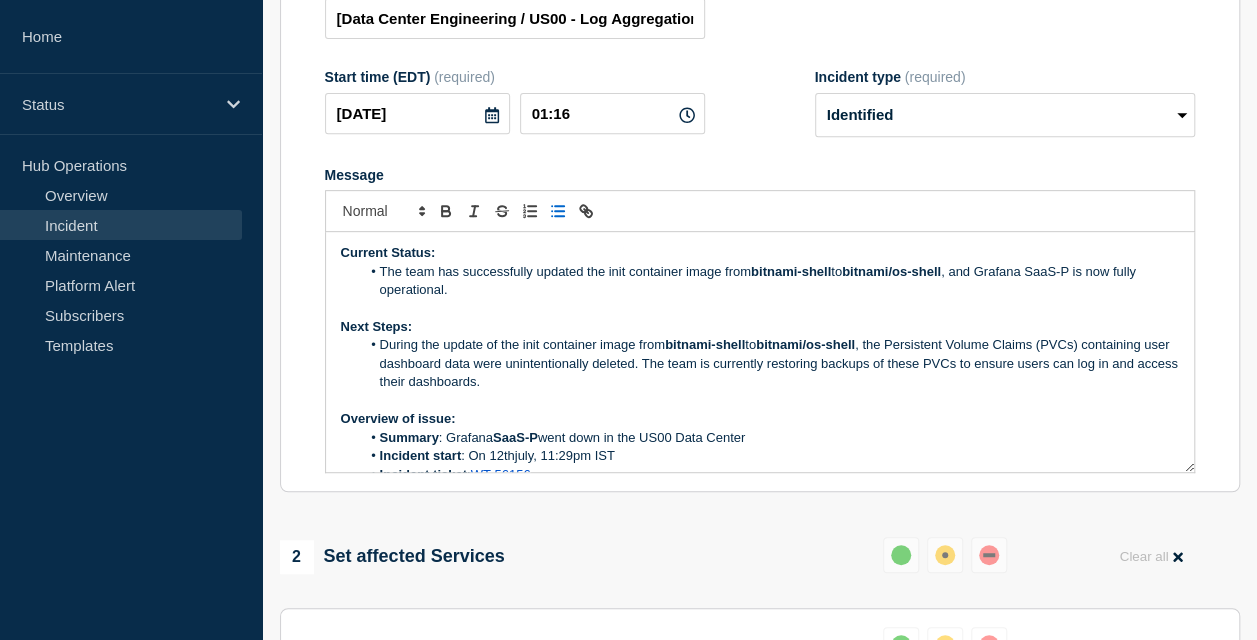scroll, scrollTop: 366, scrollLeft: 0, axis: vertical 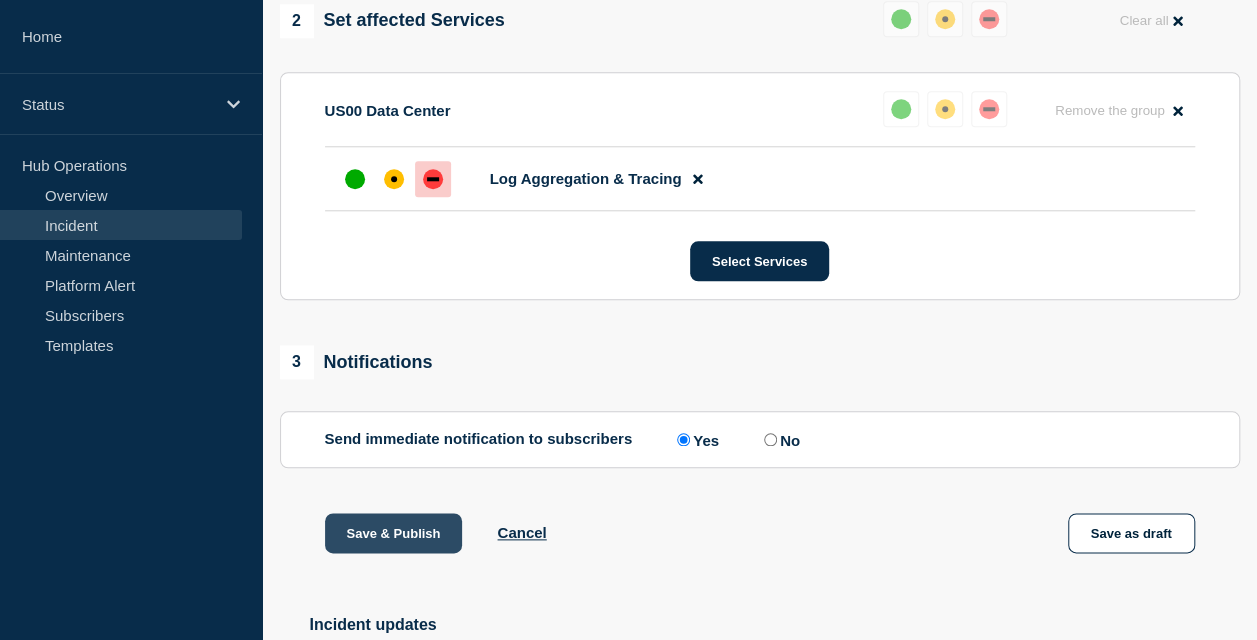 click on "Save & Publish" at bounding box center [394, 533] 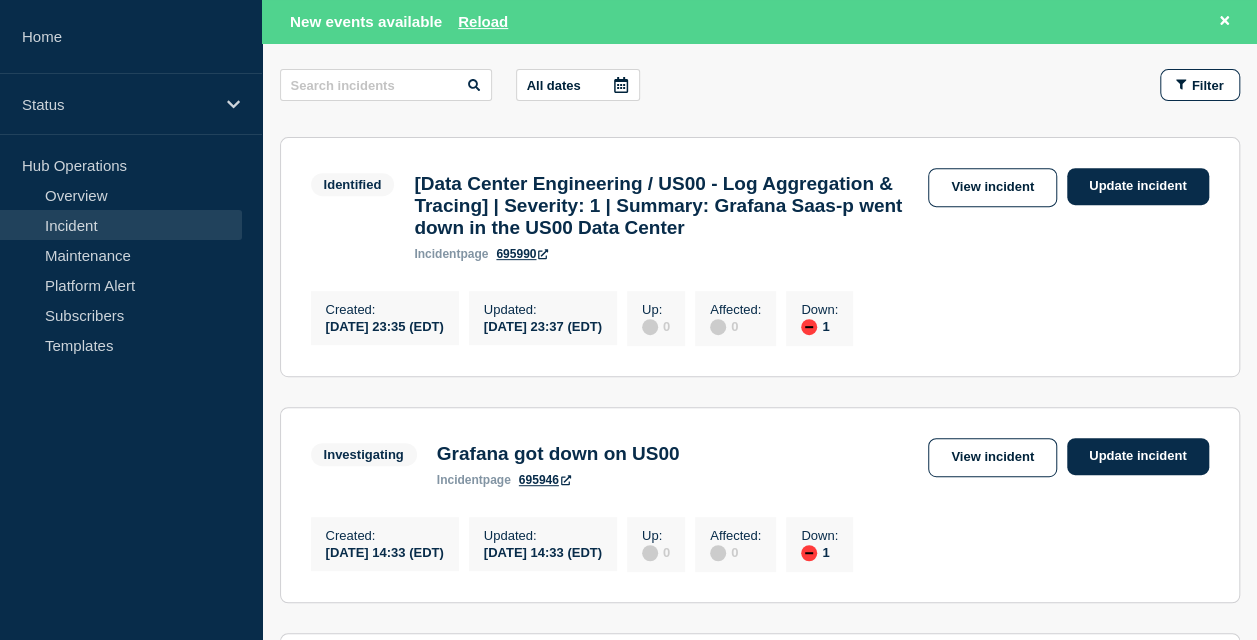 scroll, scrollTop: 320, scrollLeft: 0, axis: vertical 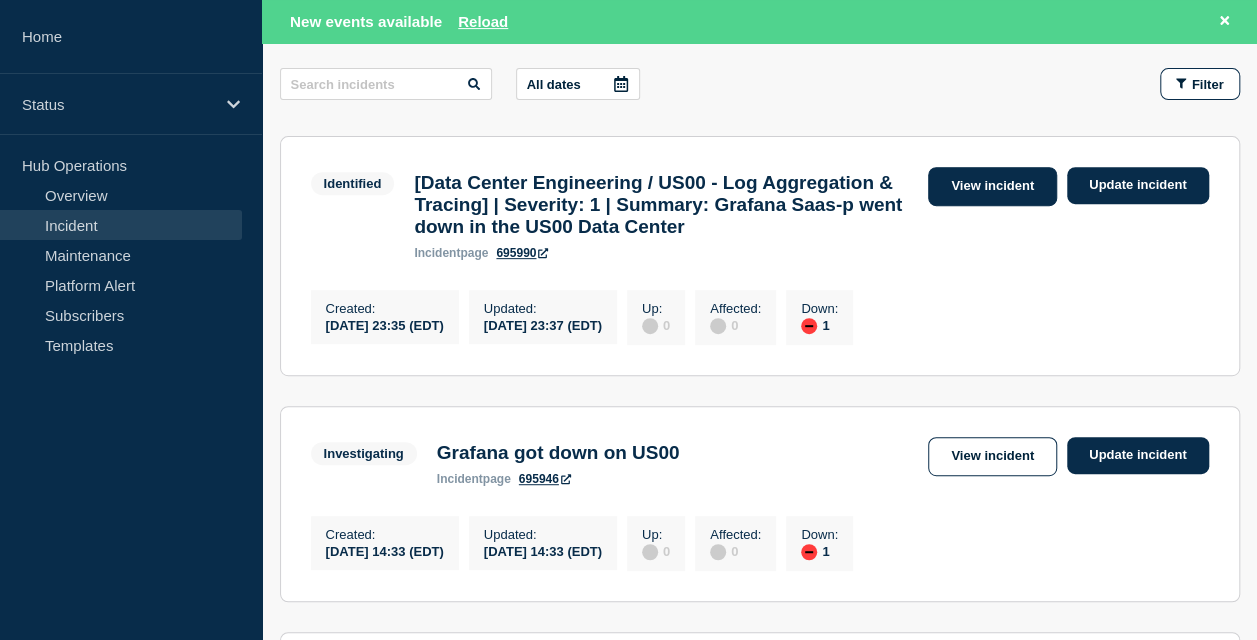 click on "View incident" at bounding box center [992, 186] 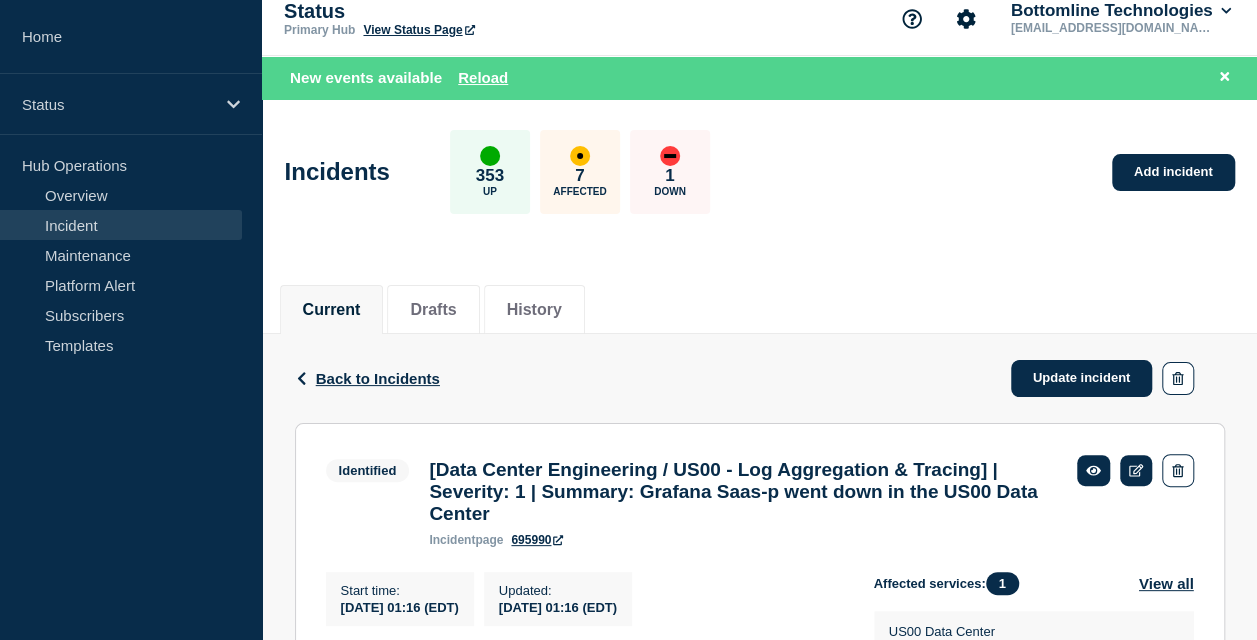 scroll, scrollTop: 0, scrollLeft: 0, axis: both 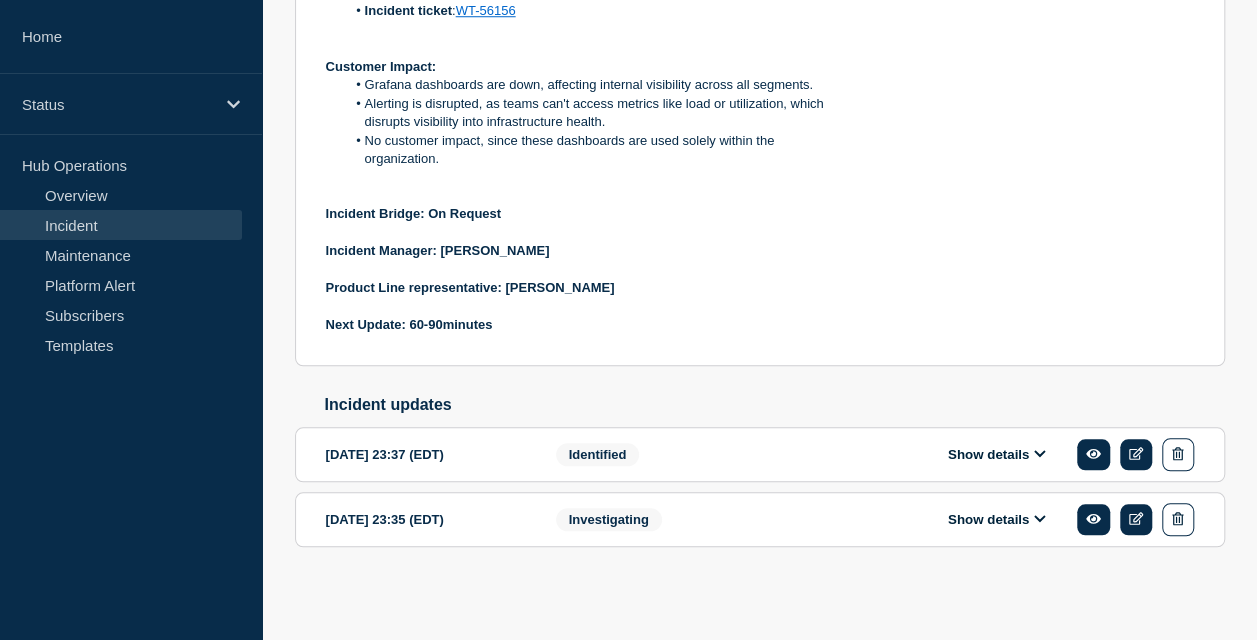 click on "Show details" at bounding box center [997, 454] 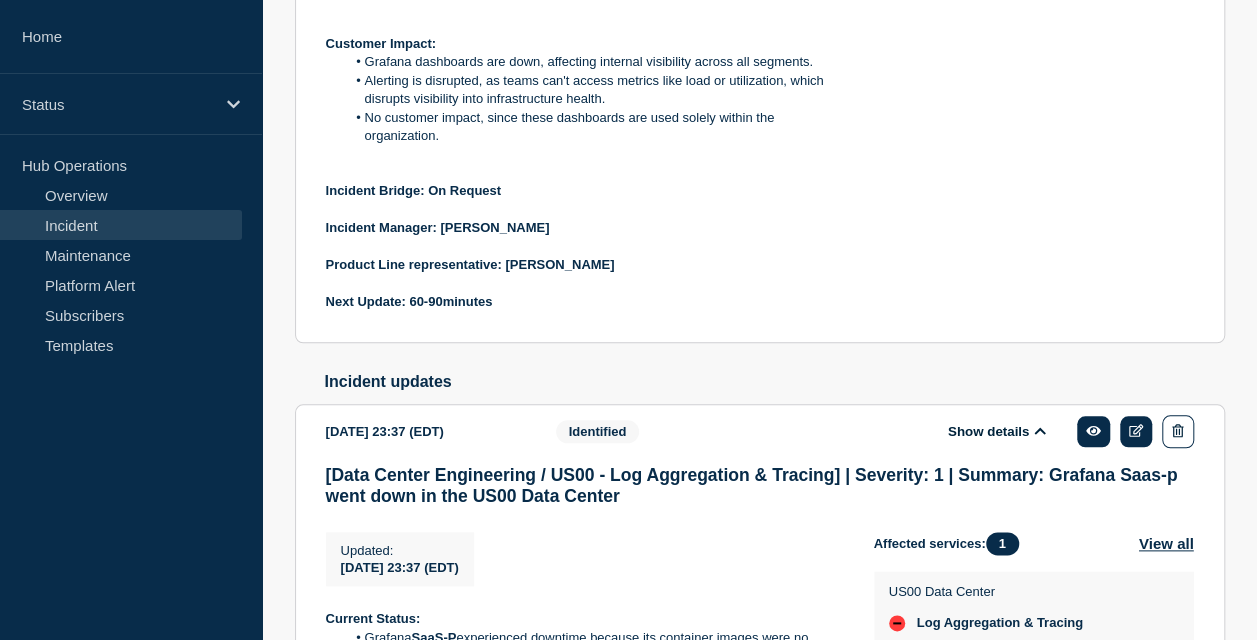 scroll, scrollTop: 883, scrollLeft: 0, axis: vertical 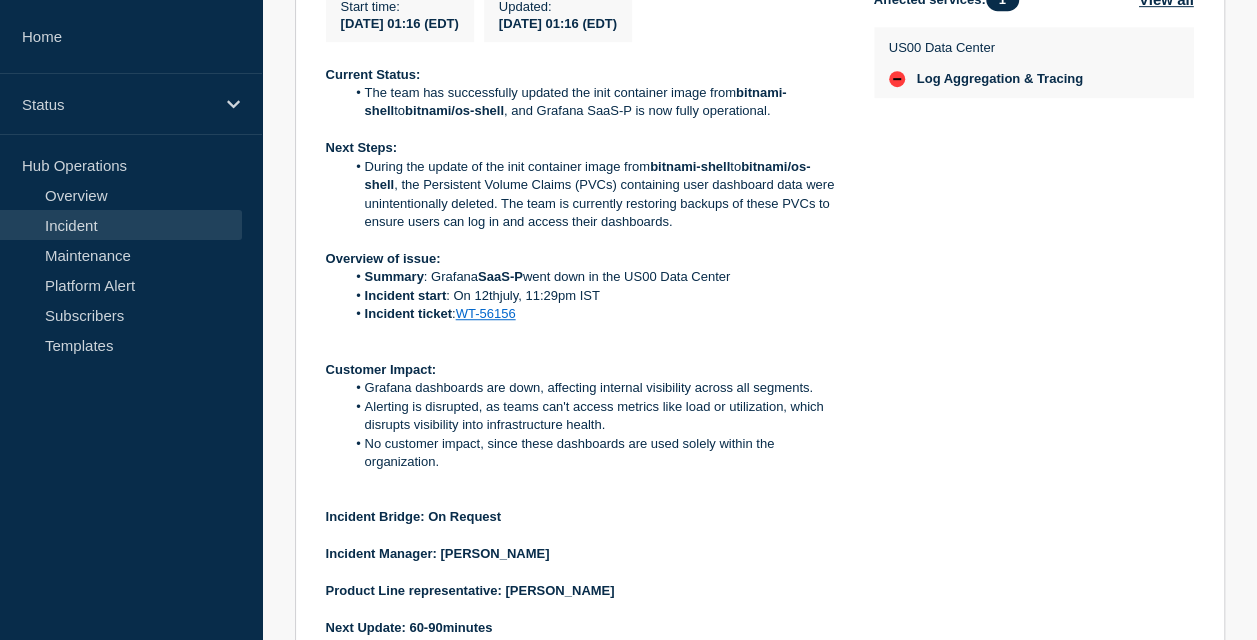 type 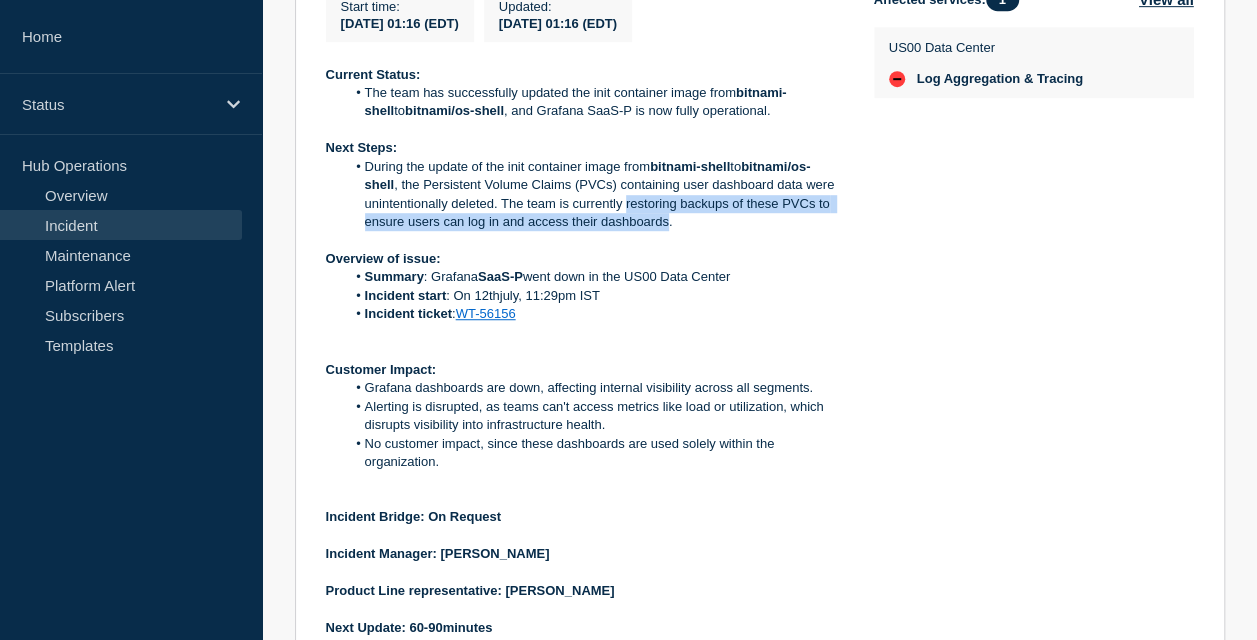 drag, startPoint x: 626, startPoint y: 222, endPoint x: 669, endPoint y: 242, distance: 47.423622 